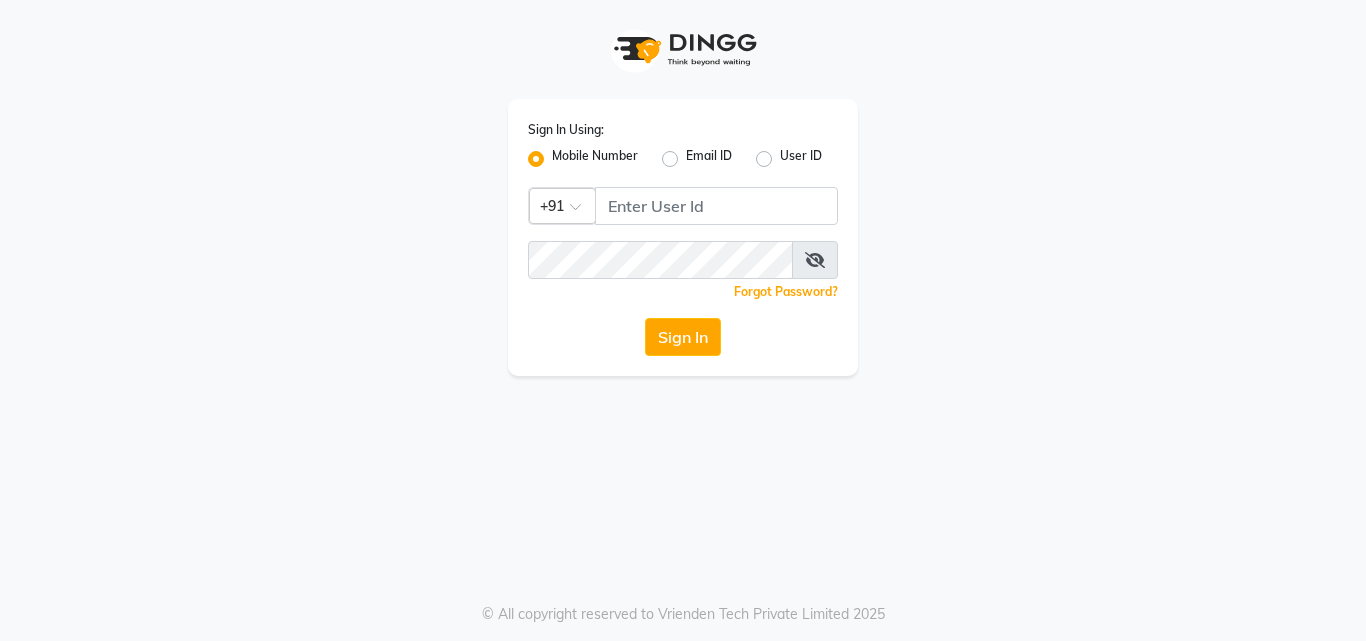 scroll, scrollTop: 0, scrollLeft: 0, axis: both 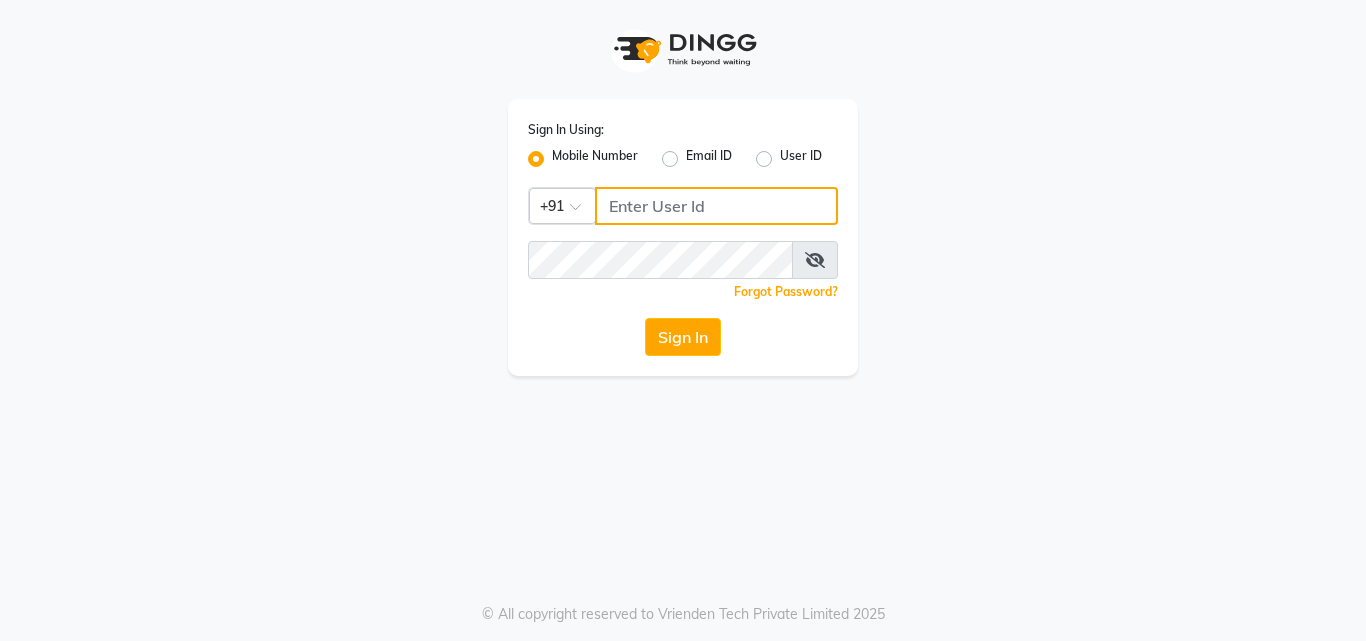 type on "[PHONE]" 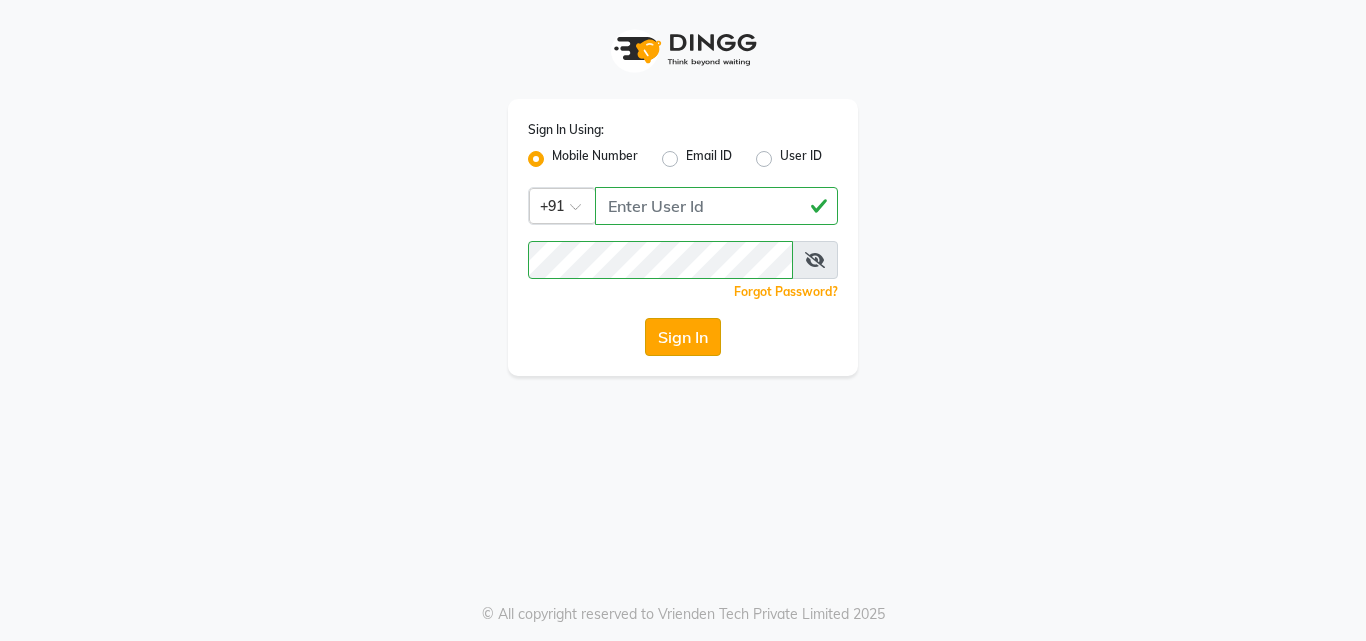 click on "Sign In" 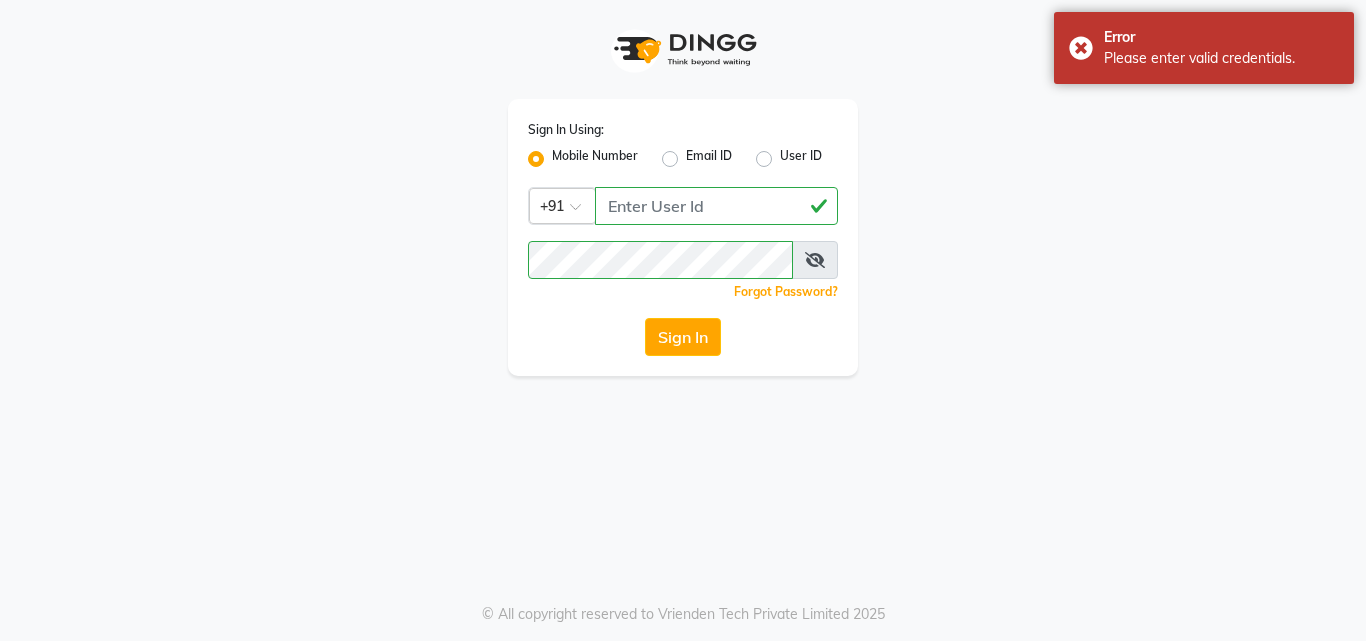 click at bounding box center [815, 260] 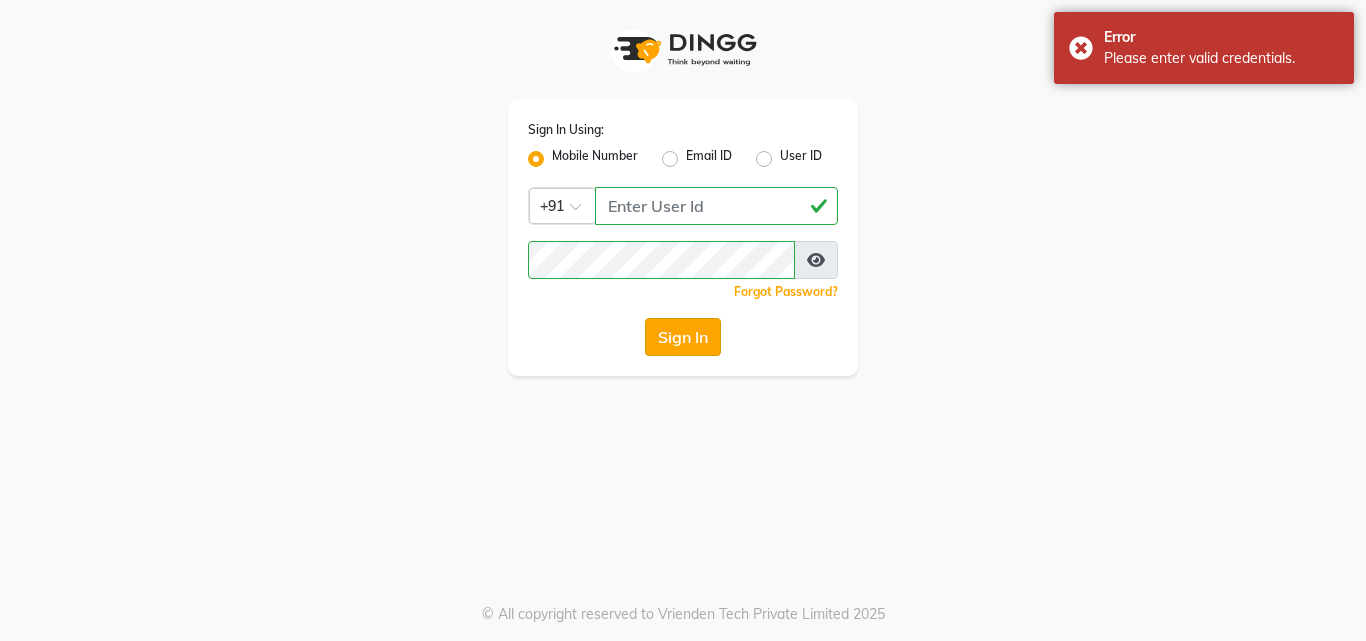 click on "Sign In" 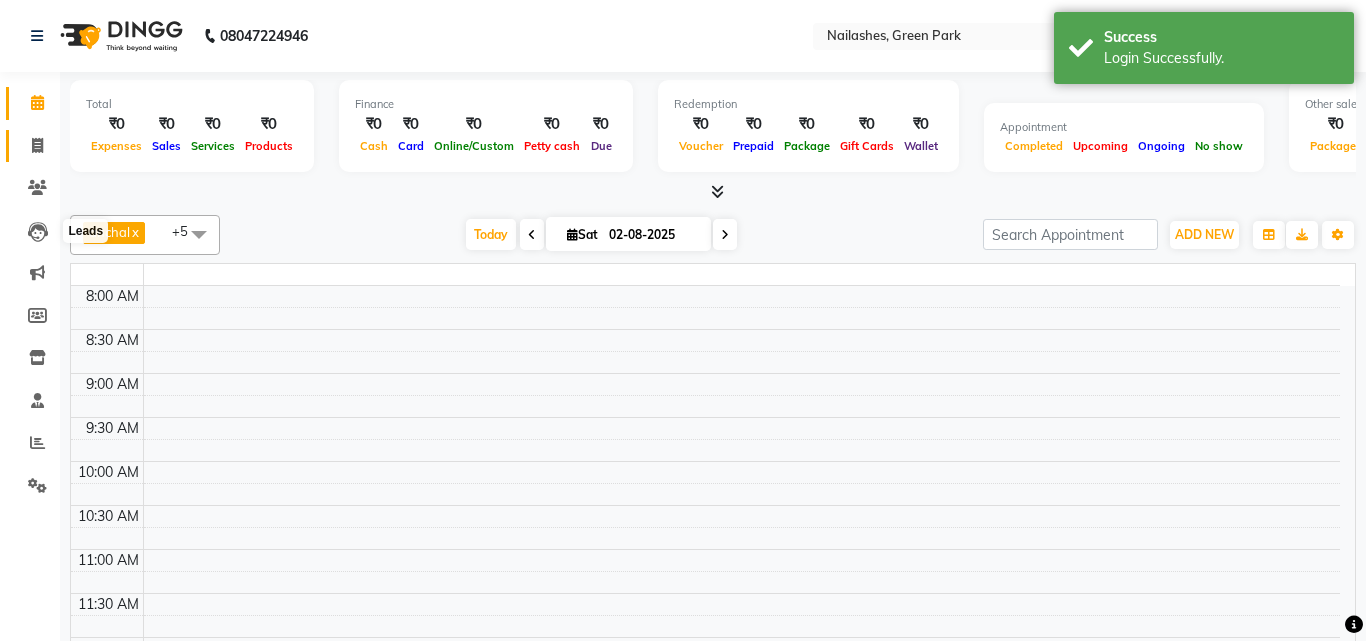 select on "en" 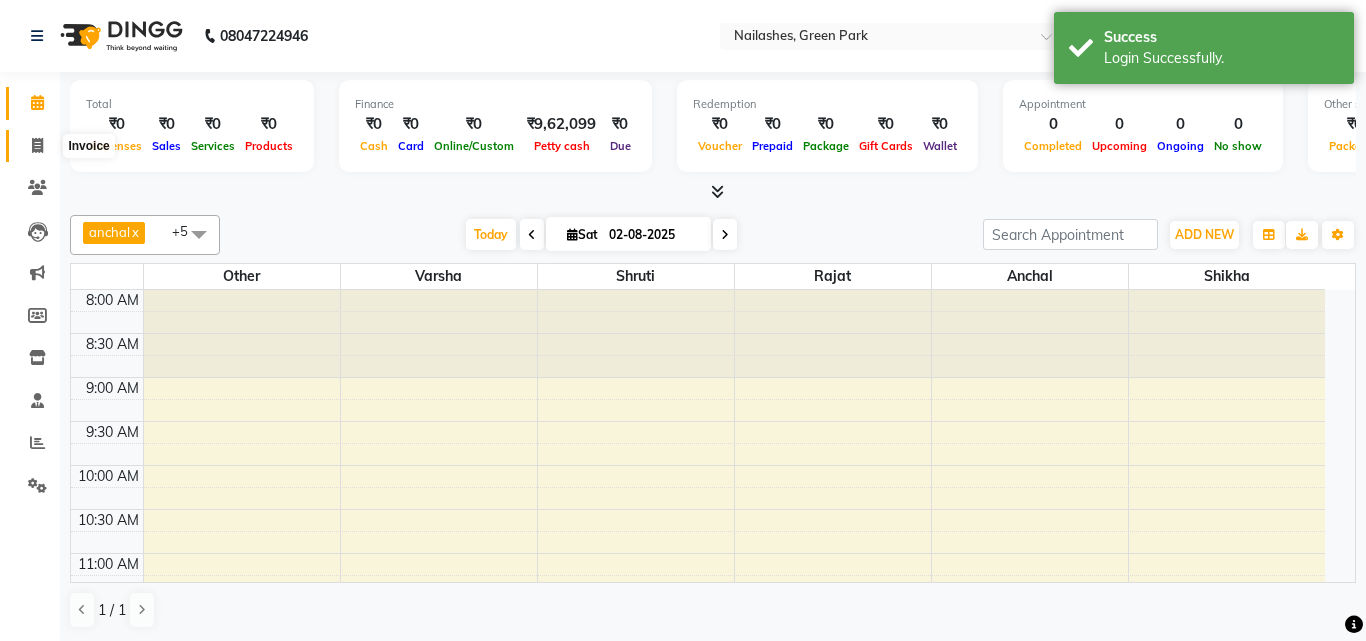 click 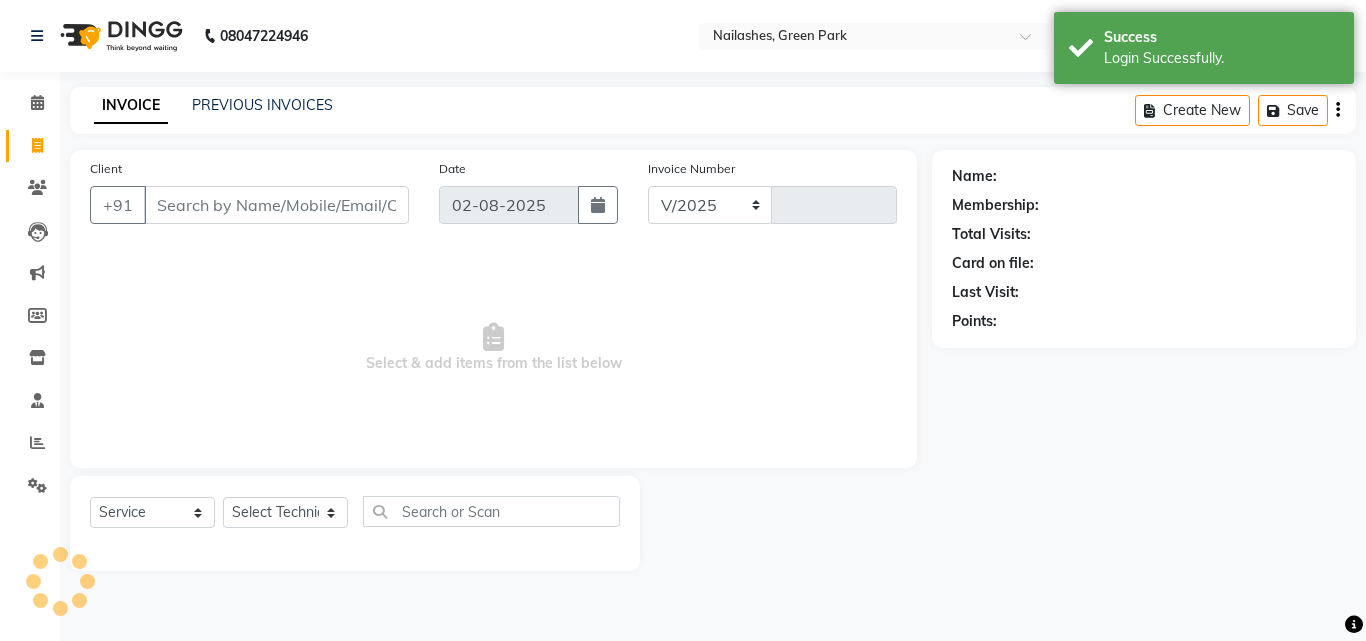 select on "3755" 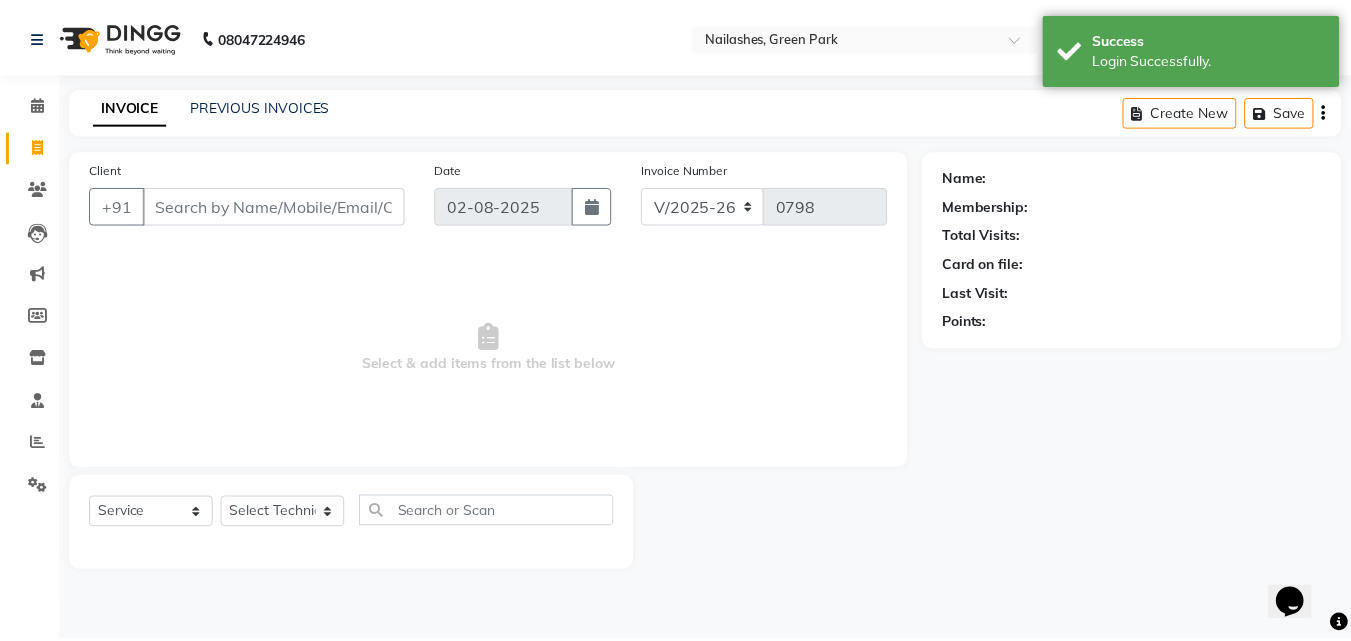 scroll, scrollTop: 0, scrollLeft: 0, axis: both 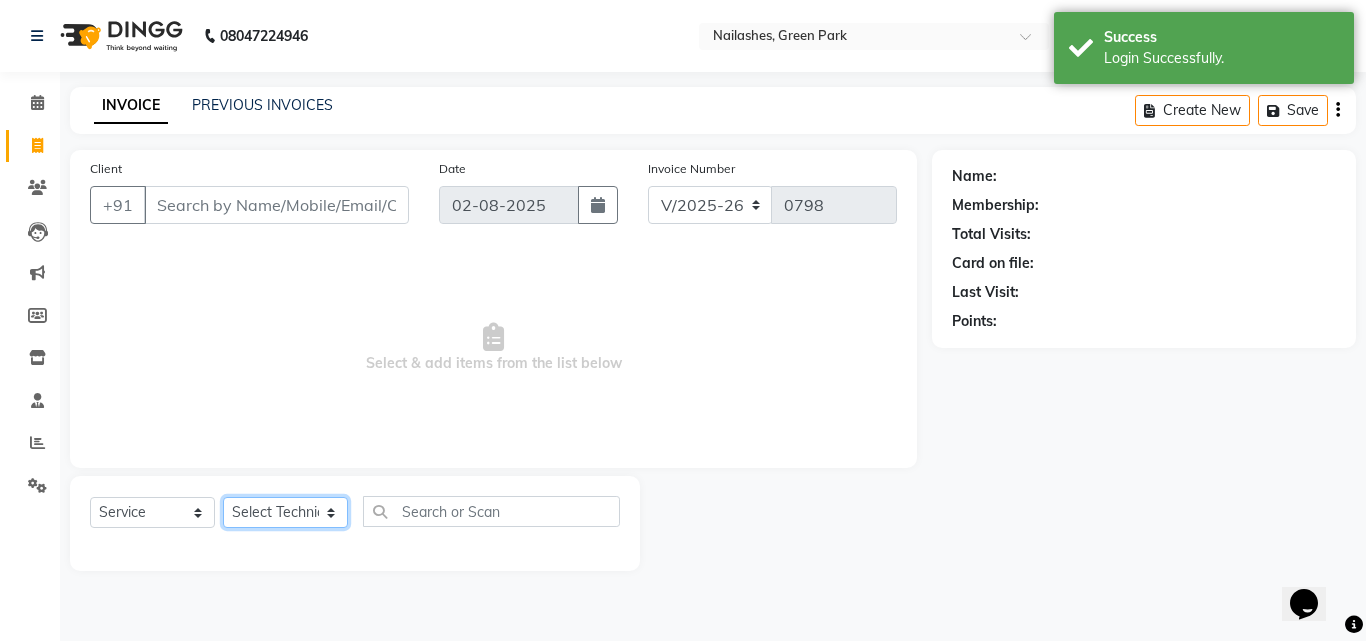 click on "Select Technician [PERSON] Other [PERSON] [PERSON] [PERSON]" 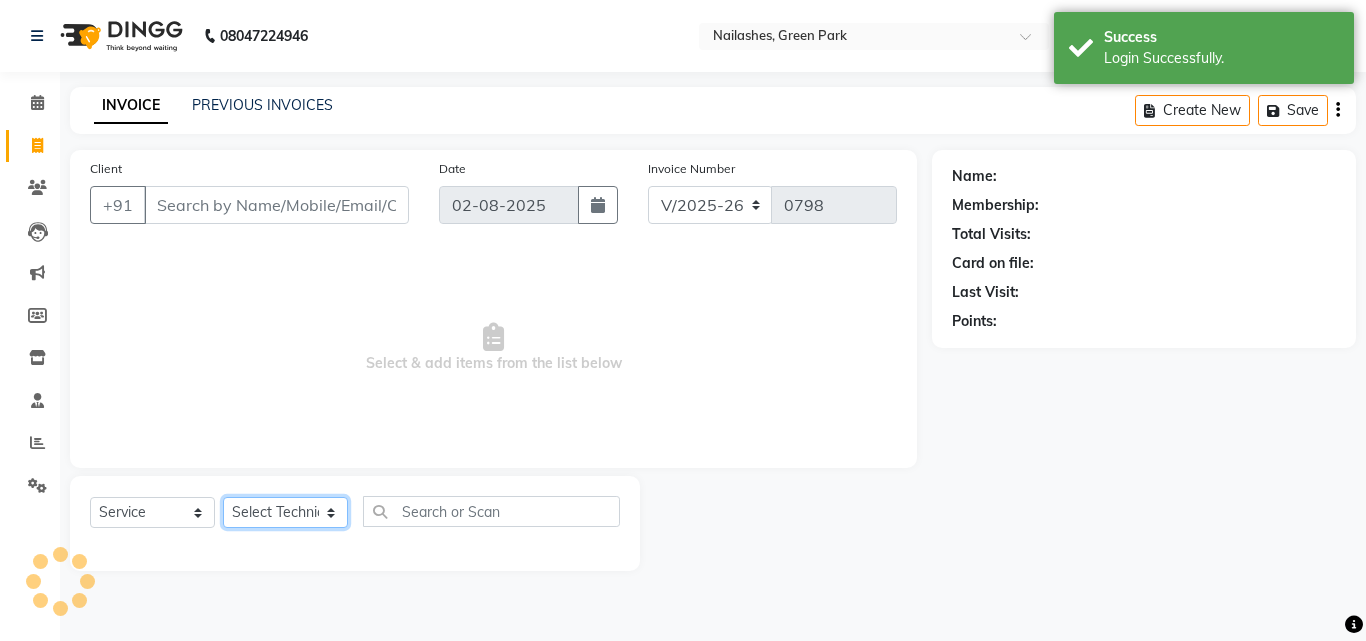 click on "Select Technician [PERSON] Other [PERSON] [PERSON] [PERSON]" 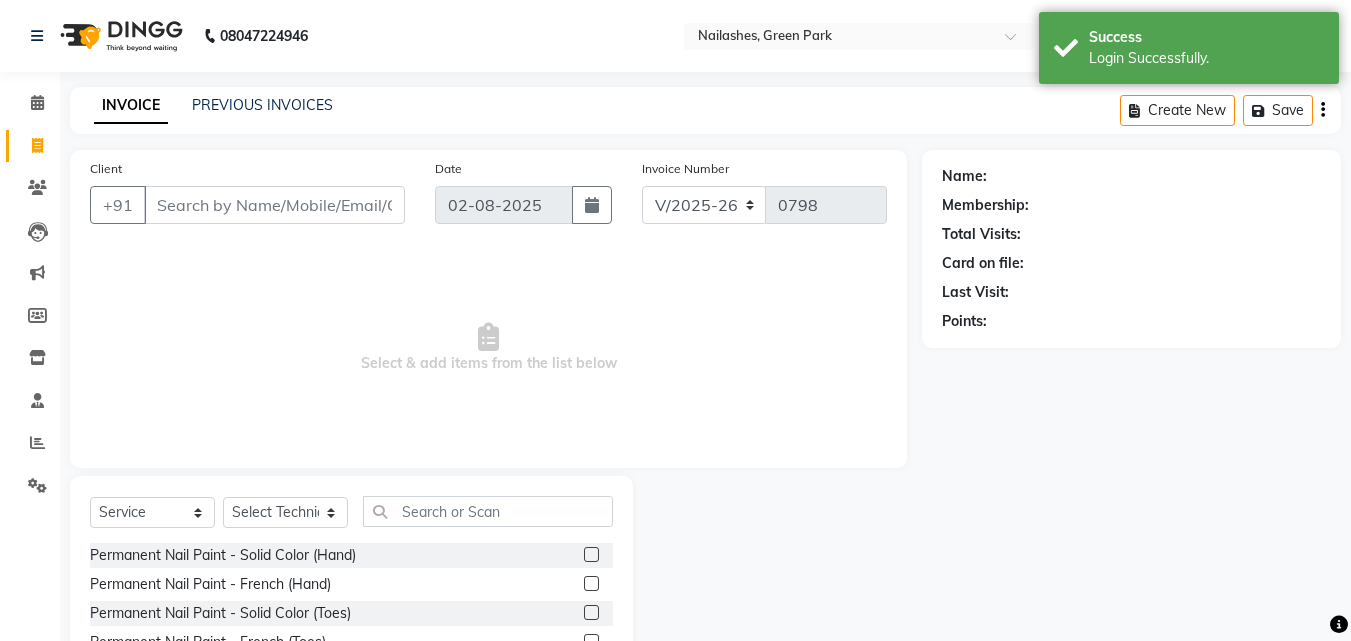 click on "Select Service Product Membership Package Voucher Prepaid Gift Card Select Technician [PERSON] Other [PERSON] [PERSON] [PERSON] Permanent Nail Paint - Solid Color (Hand) Permanent Nail Paint - French (Hand) Permanent Nail Paint - Solid Color (Toes) Permanent Nail Paint - French (Toes) Restoration - Gel (Hand) Restoration - Tip Replacement (Hand) Restoration - Touch -up (Hand) Restoration - Gel Color Changes (Hand) Restoration - Removal of Extension (Hand) Restoration - Removal of Nail Paint (Hand) Restoration - Gel (Toes) Restoration - Tip Replacement (Toes) Restoration - Touch -up (Toes) Restoration - Gel Color Changes (Toes) Restoration - Removal of Extension (Toes) Restoration - Removal of Nail Paint (Toes) Pedicure - Classic Pedicure - Deluxe Pedicure - Premium Pedicure - Platinum Manicure - Classic Manicure - Deluxe Manicure - Premium Eyelash Refil - Classic Eyelash Refil - Hybrid Eyelash Refil - Volume Eyelash Refil - Mega Volume Eyelash Refil - Lash Removal" 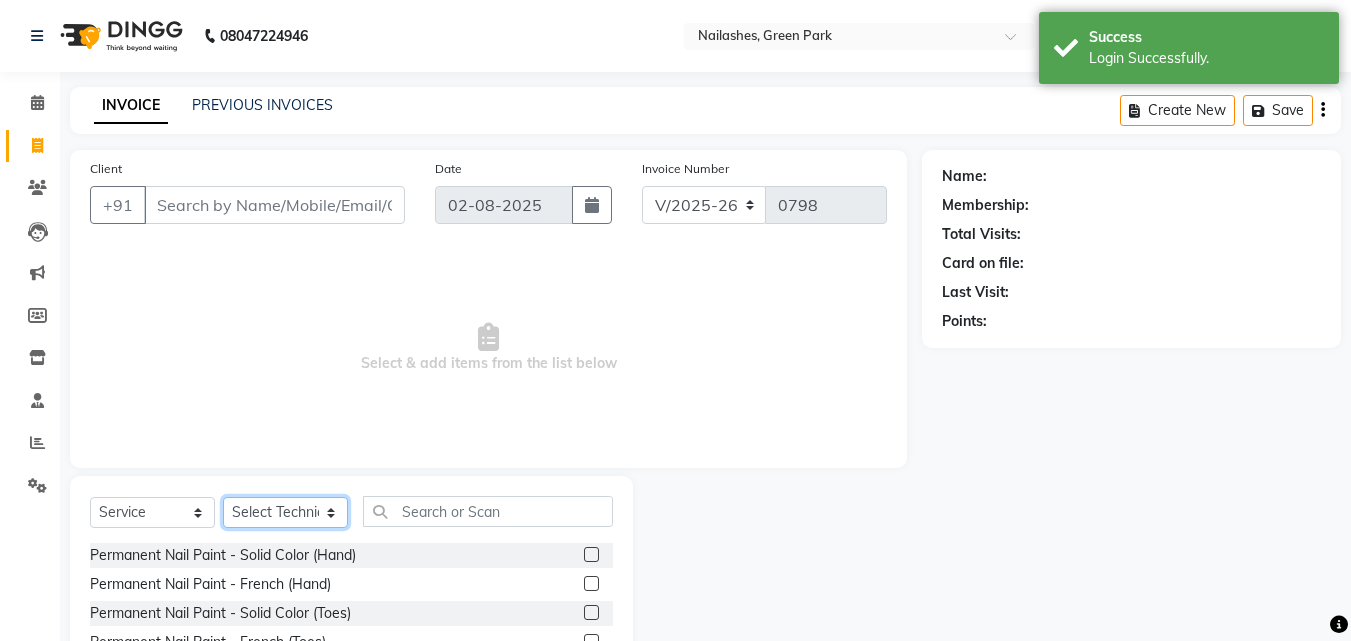 click on "Select Technician [PERSON] Other [PERSON] [PERSON] [PERSON]" 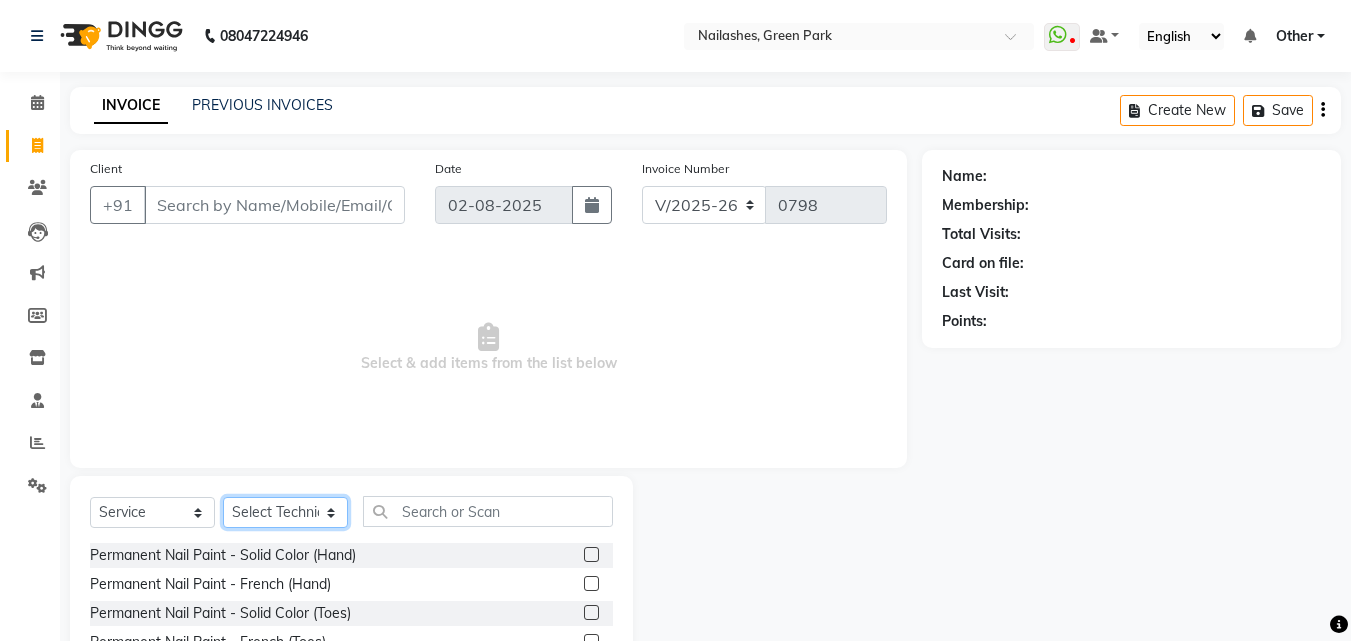 select on "80823" 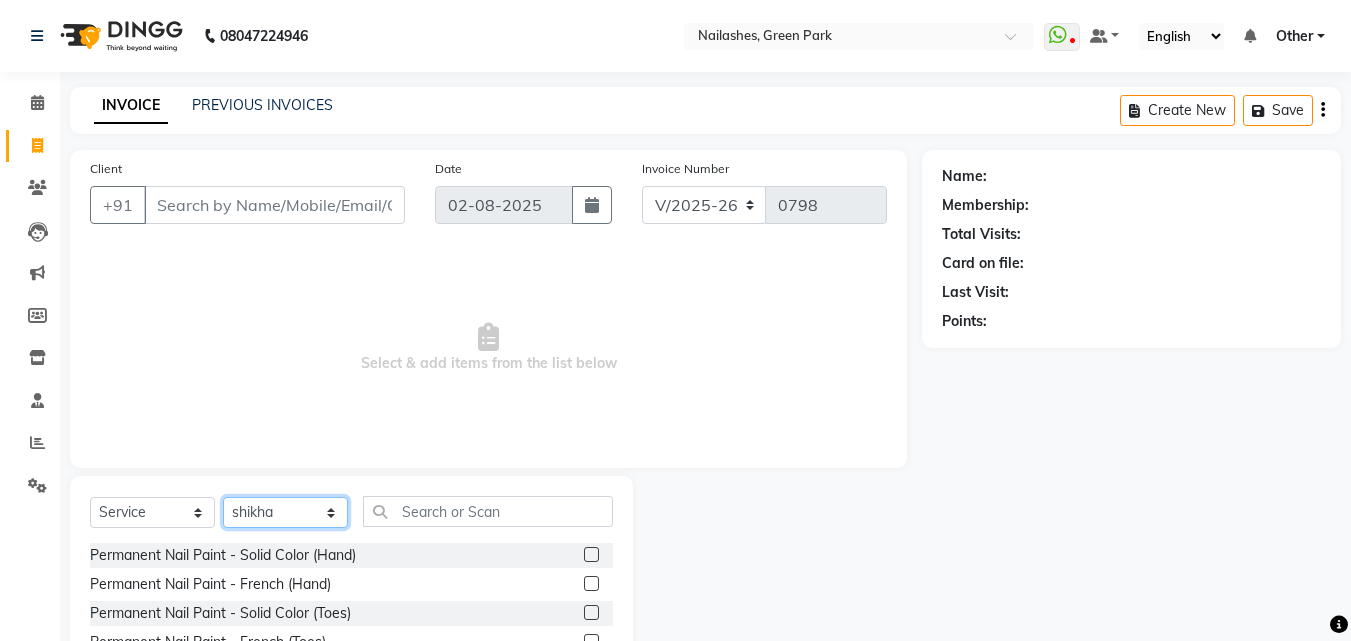 click on "Select Technician [PERSON] Other [PERSON] [PERSON] [PERSON]" 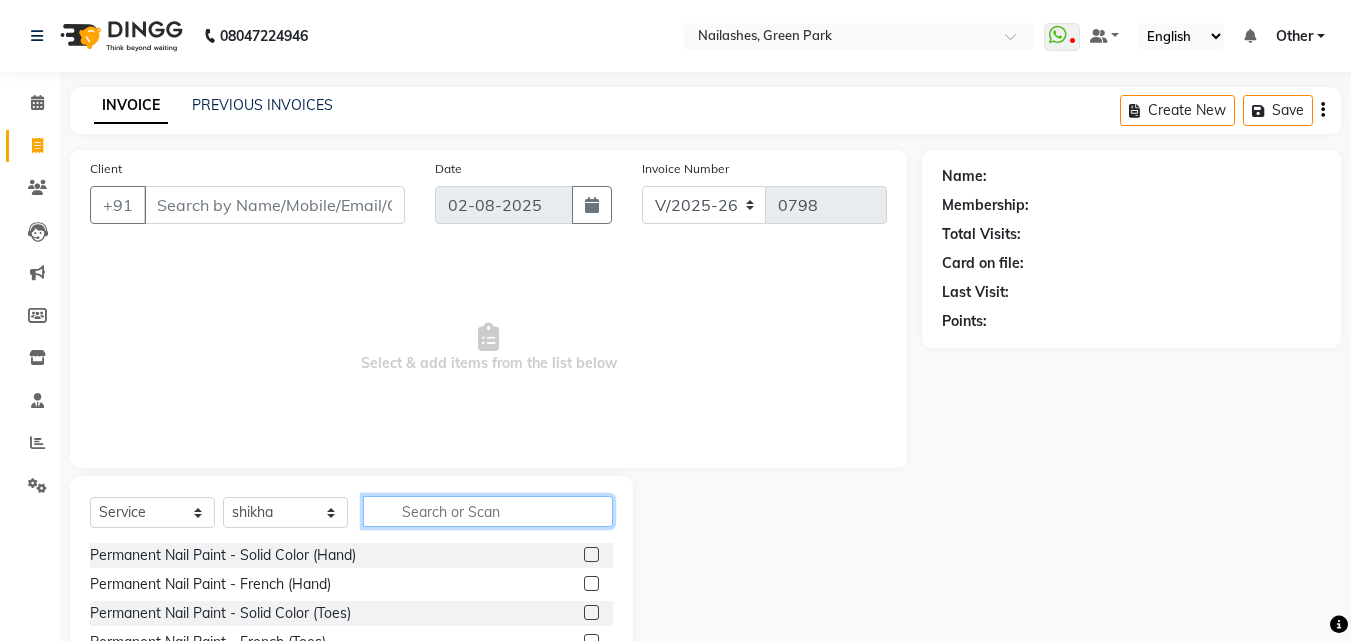 click 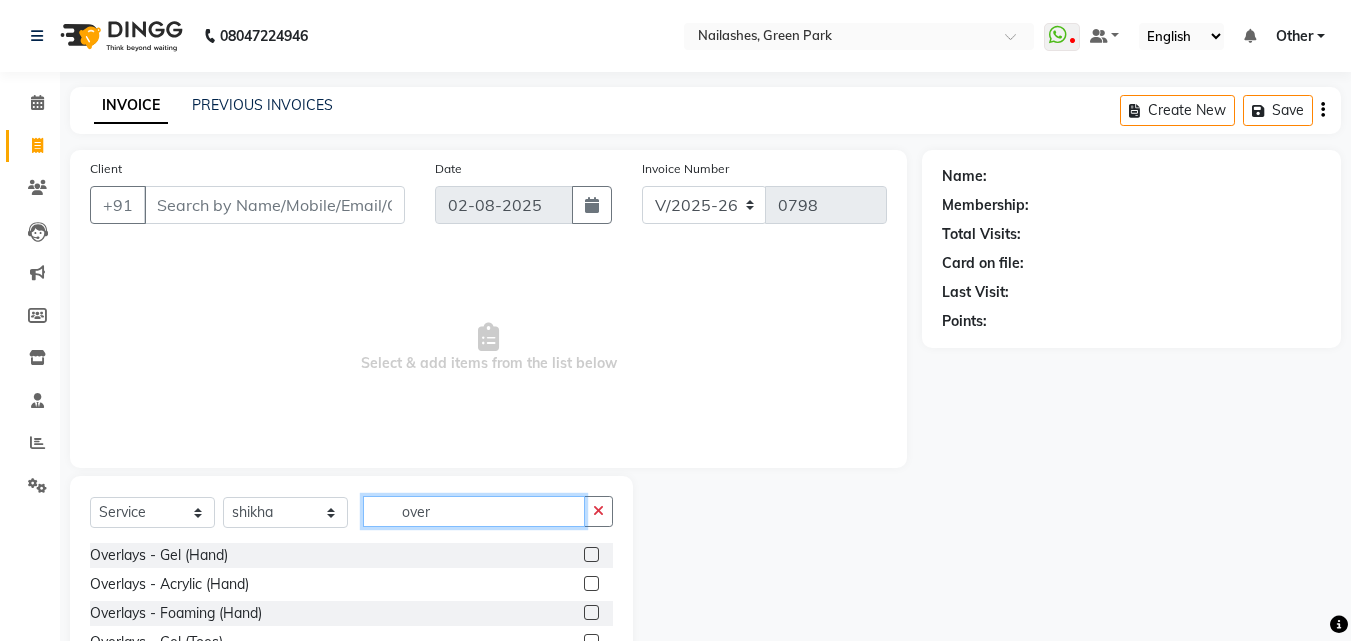 type on "over" 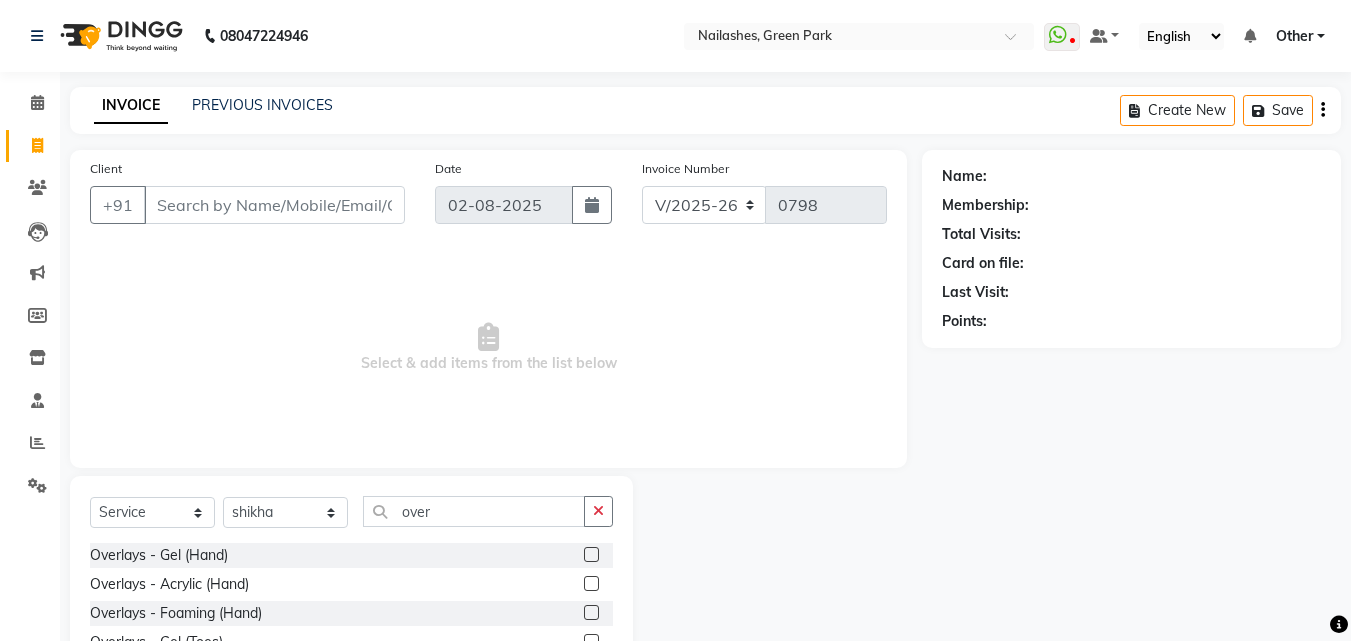 click 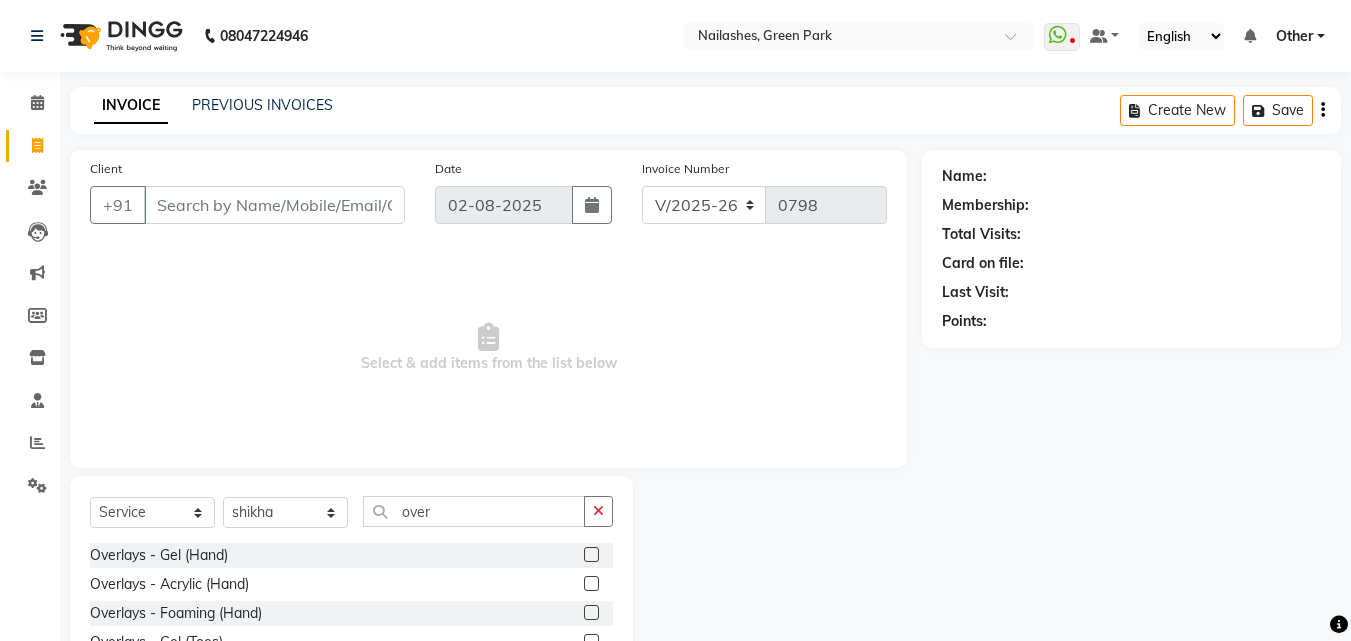 click at bounding box center (590, 555) 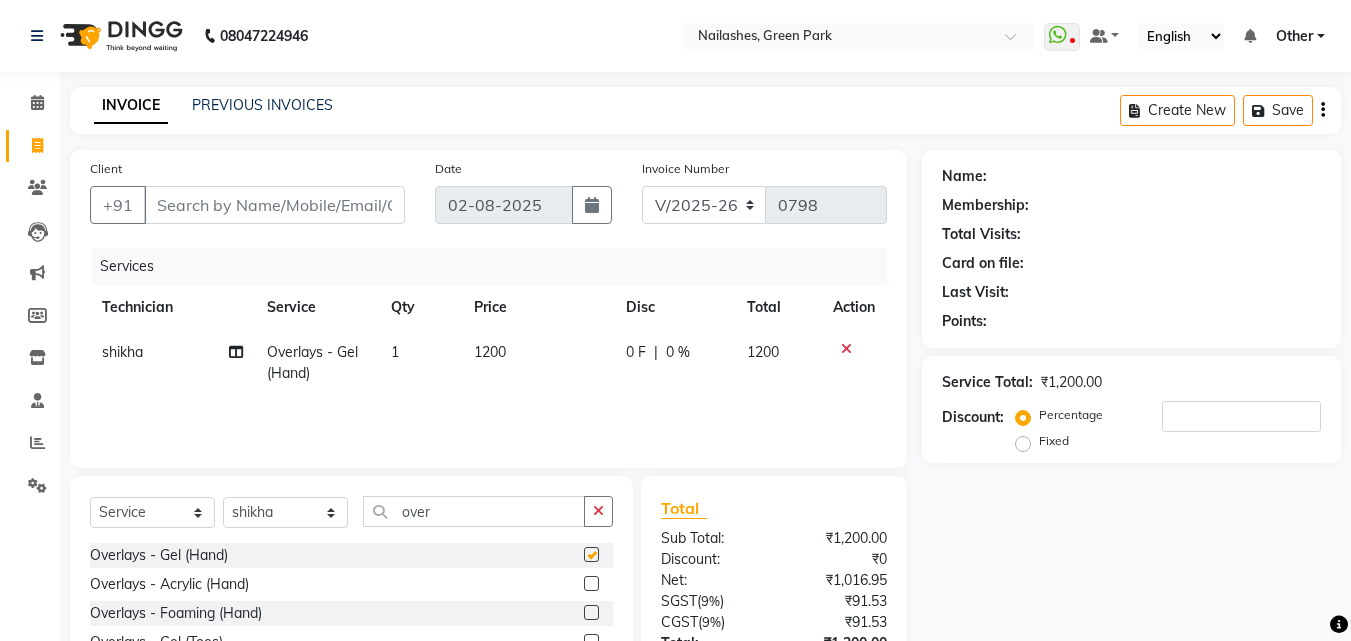 checkbox on "false" 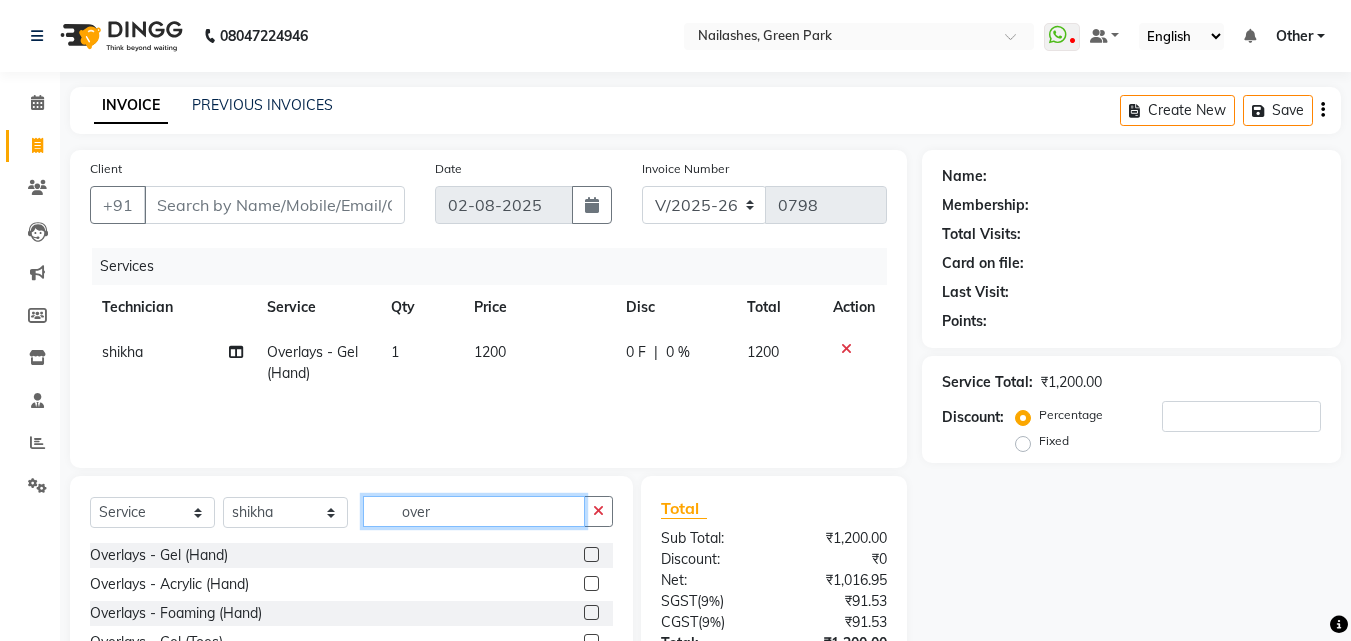 click on "over" 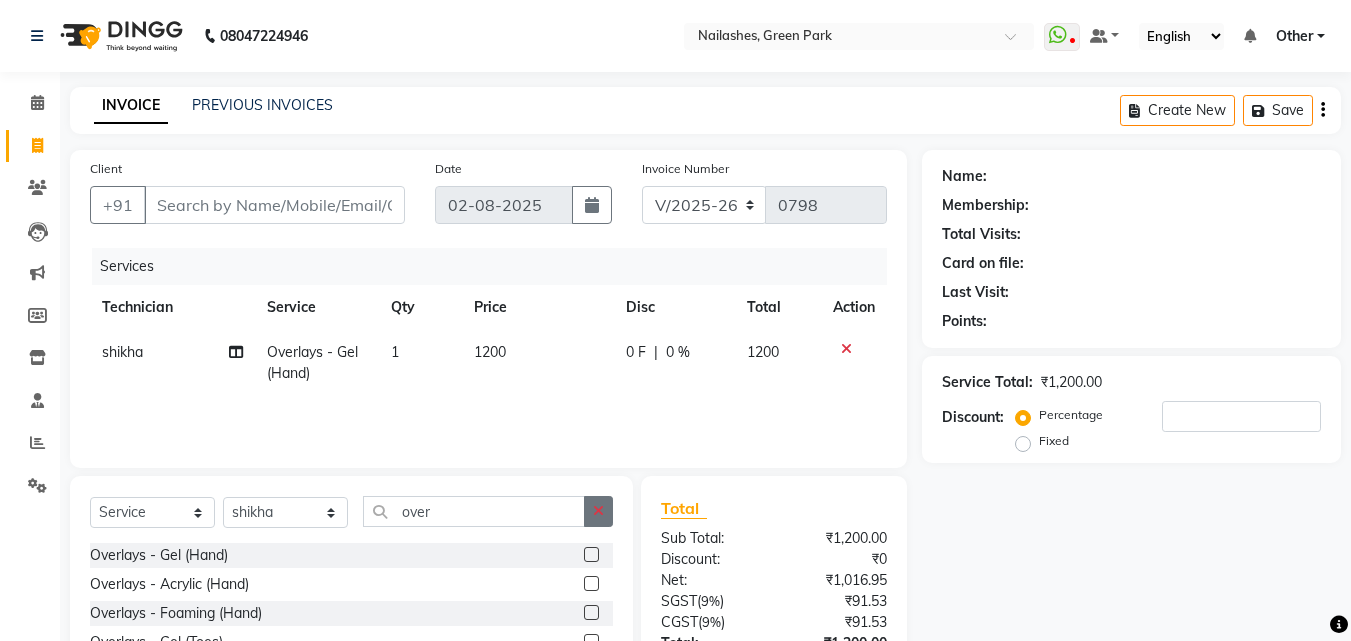 click 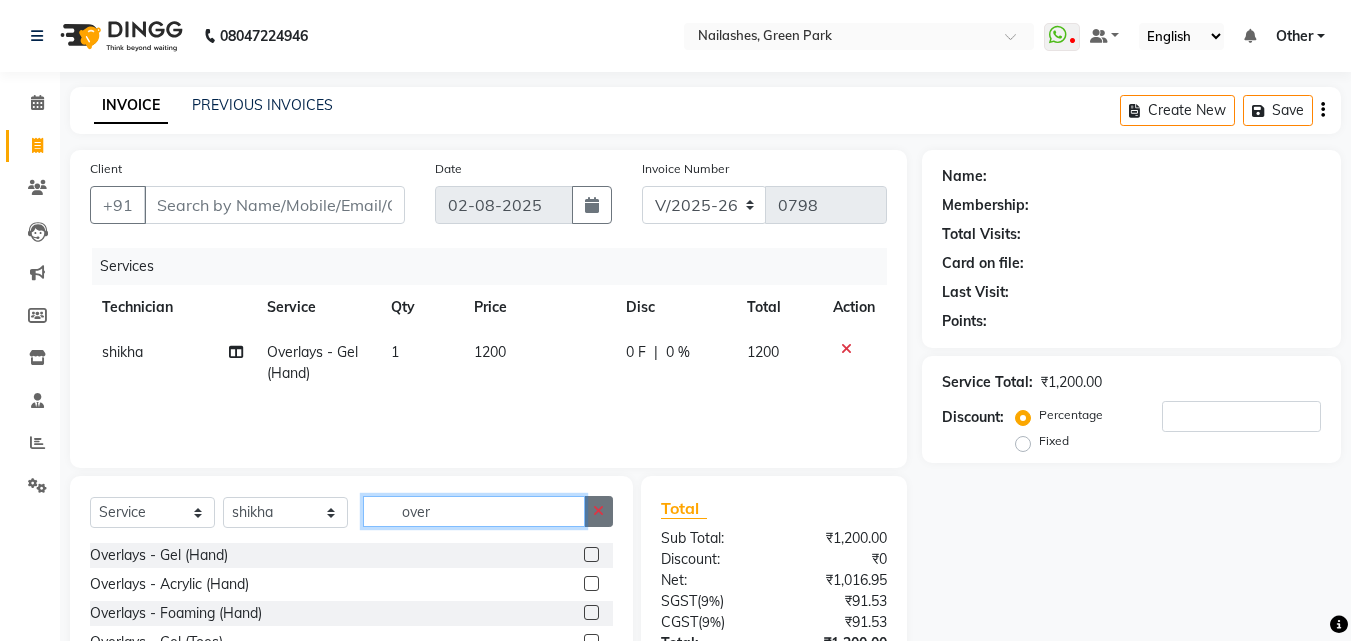 type 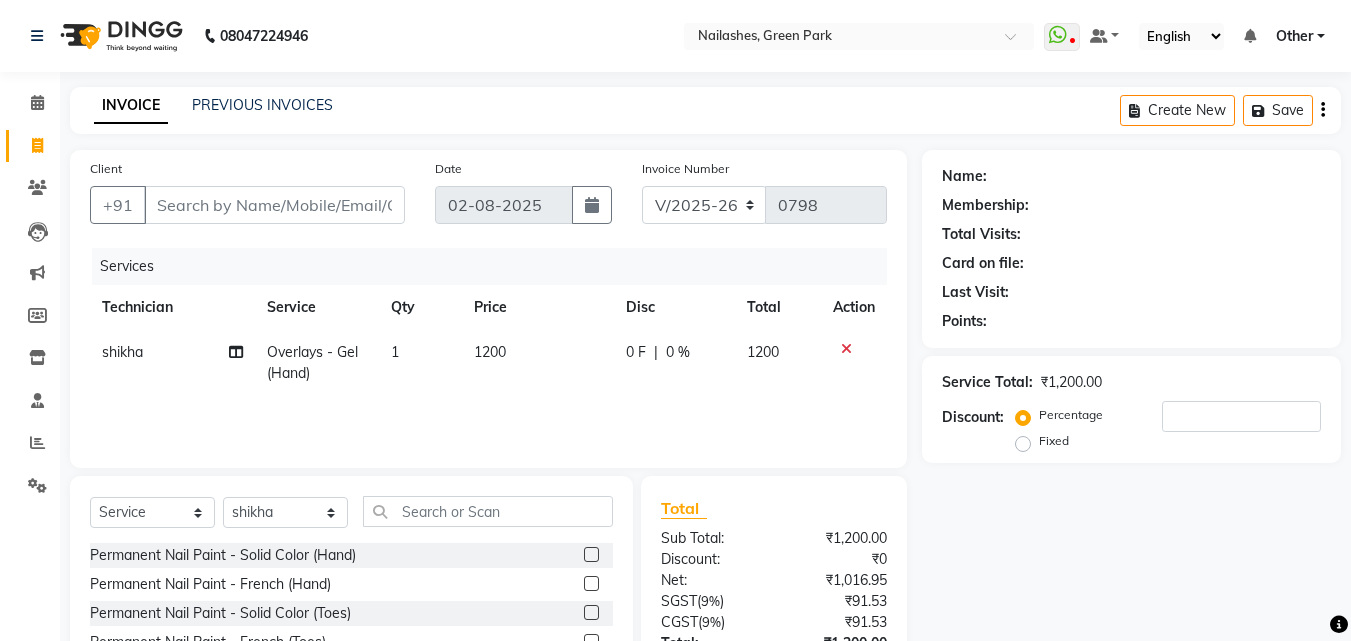click 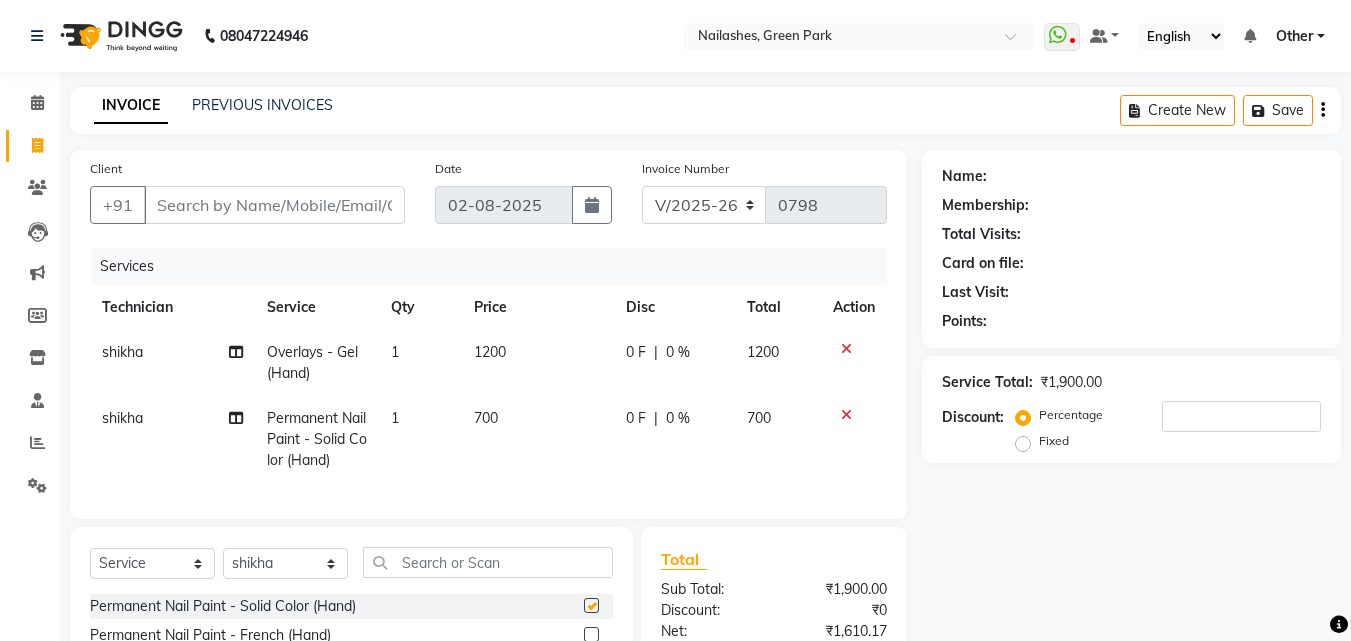 checkbox on "false" 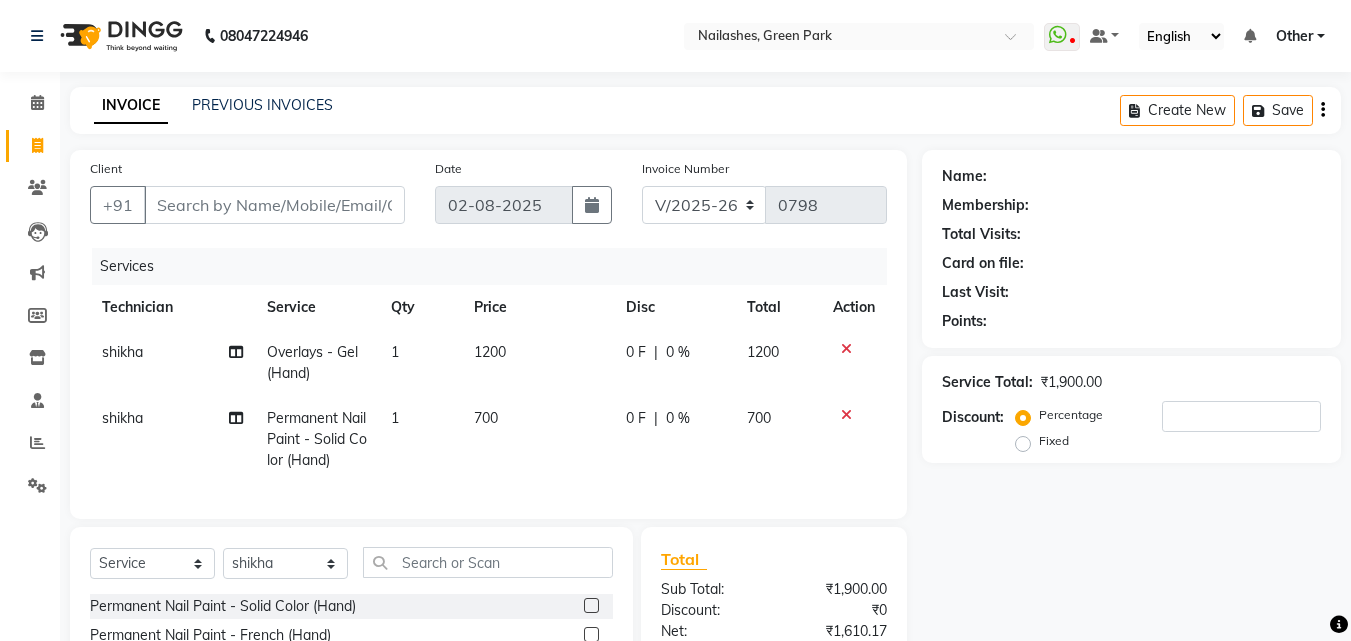 click on "700" 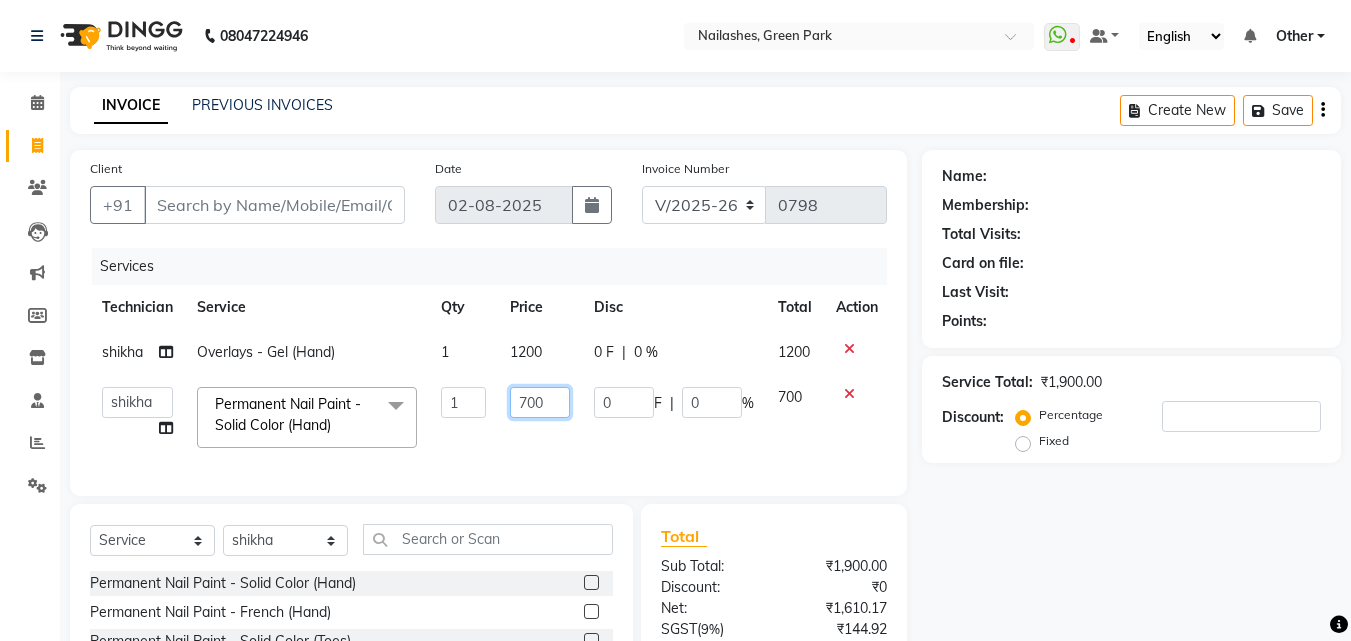 click on "700" 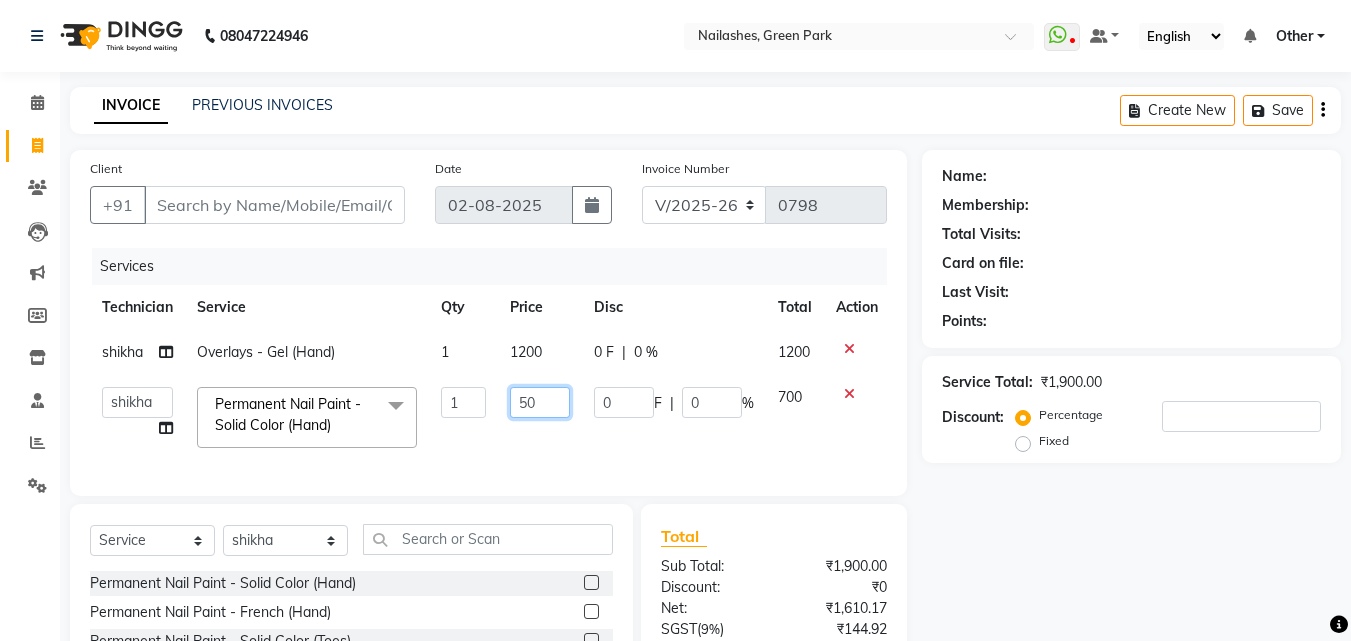 type on "500" 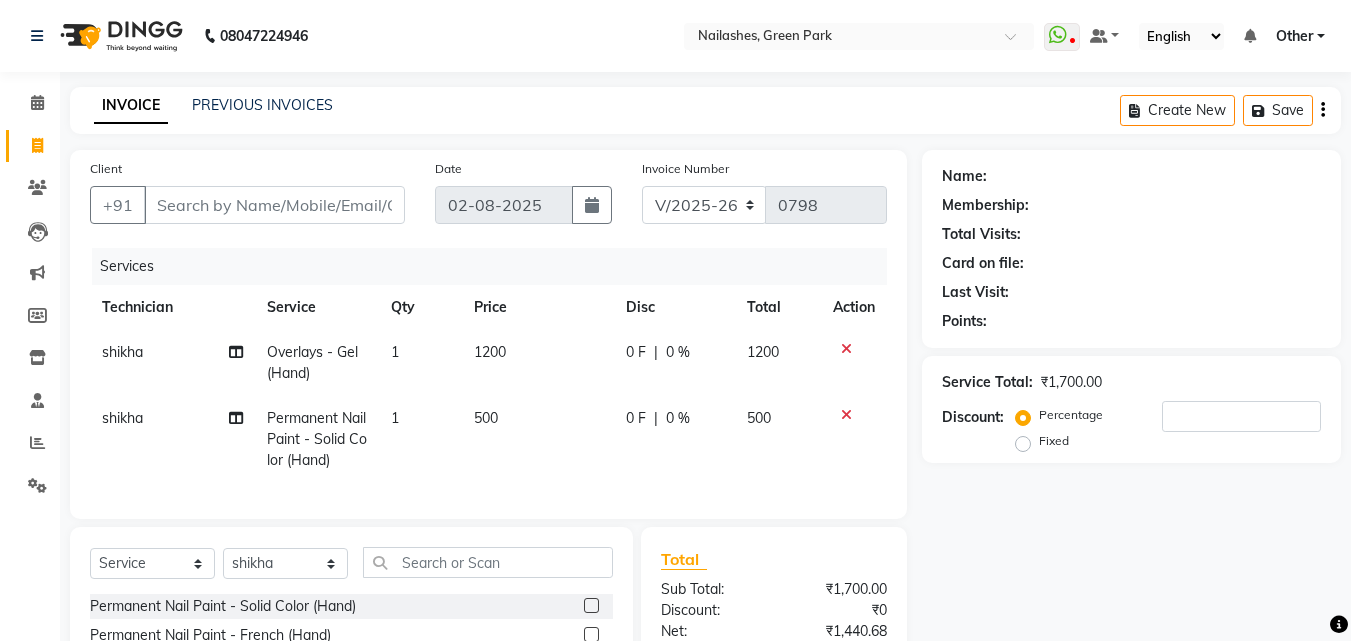 click on "1200" 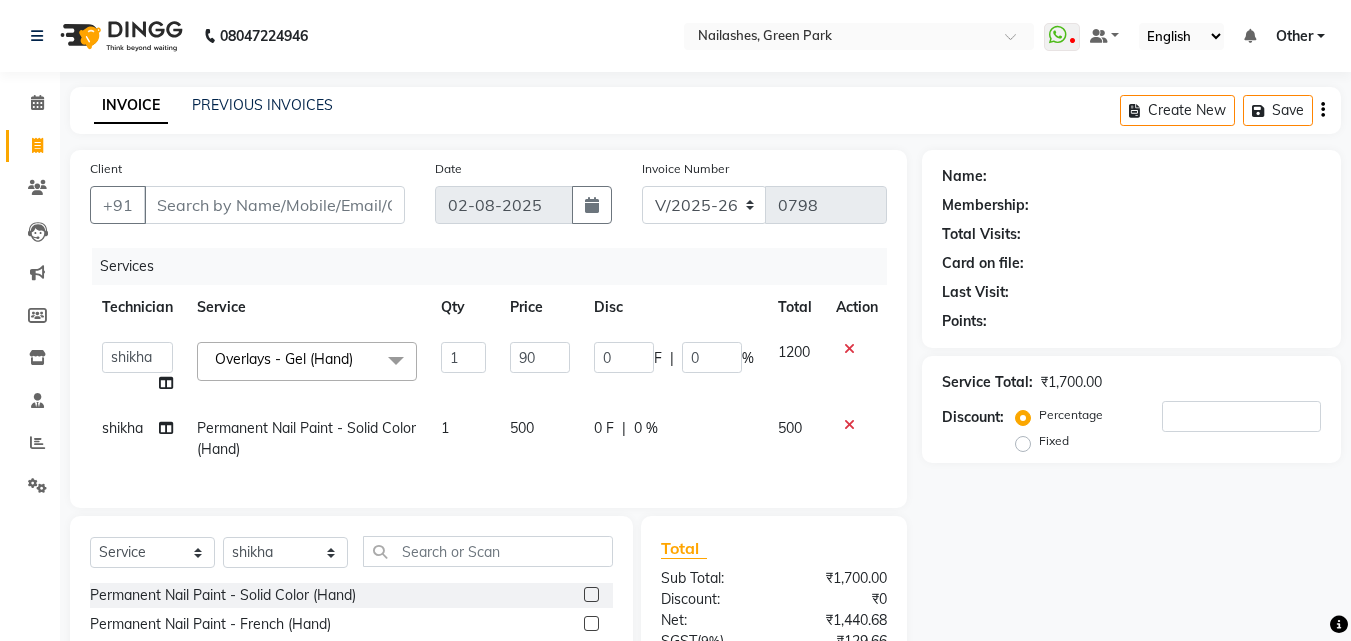 type on "900" 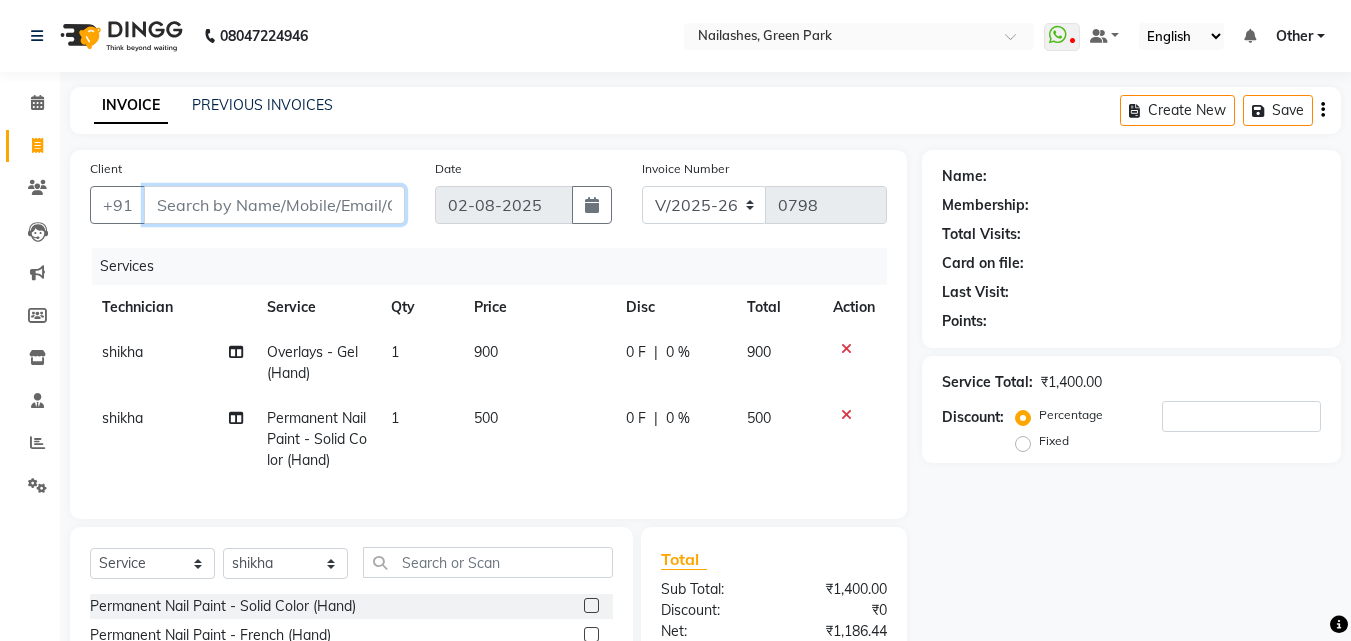 click on "Client" at bounding box center [274, 205] 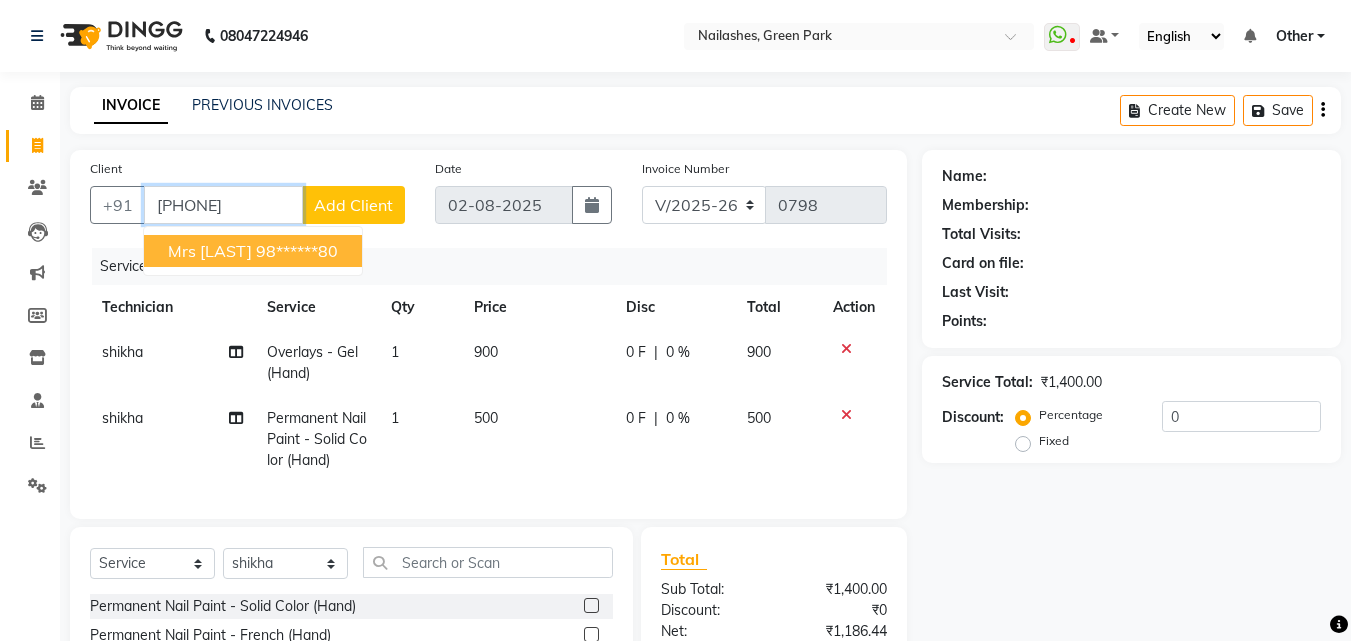 click on "98******80" at bounding box center [297, 251] 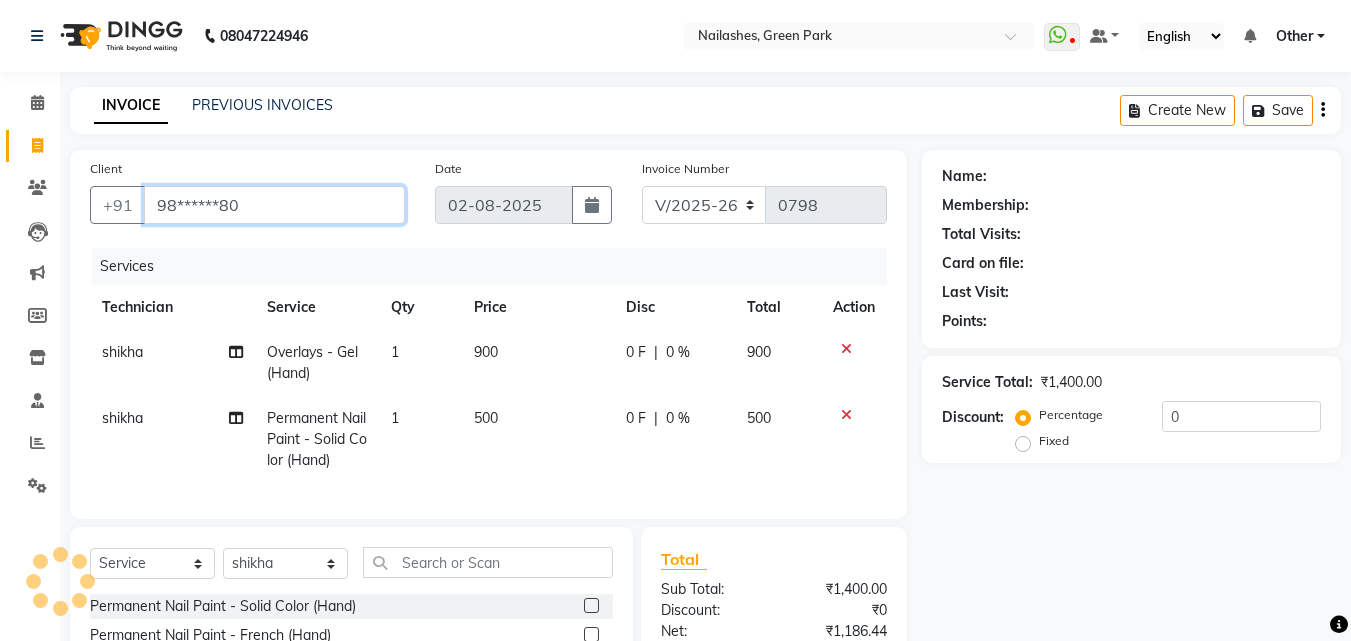 type on "98******80" 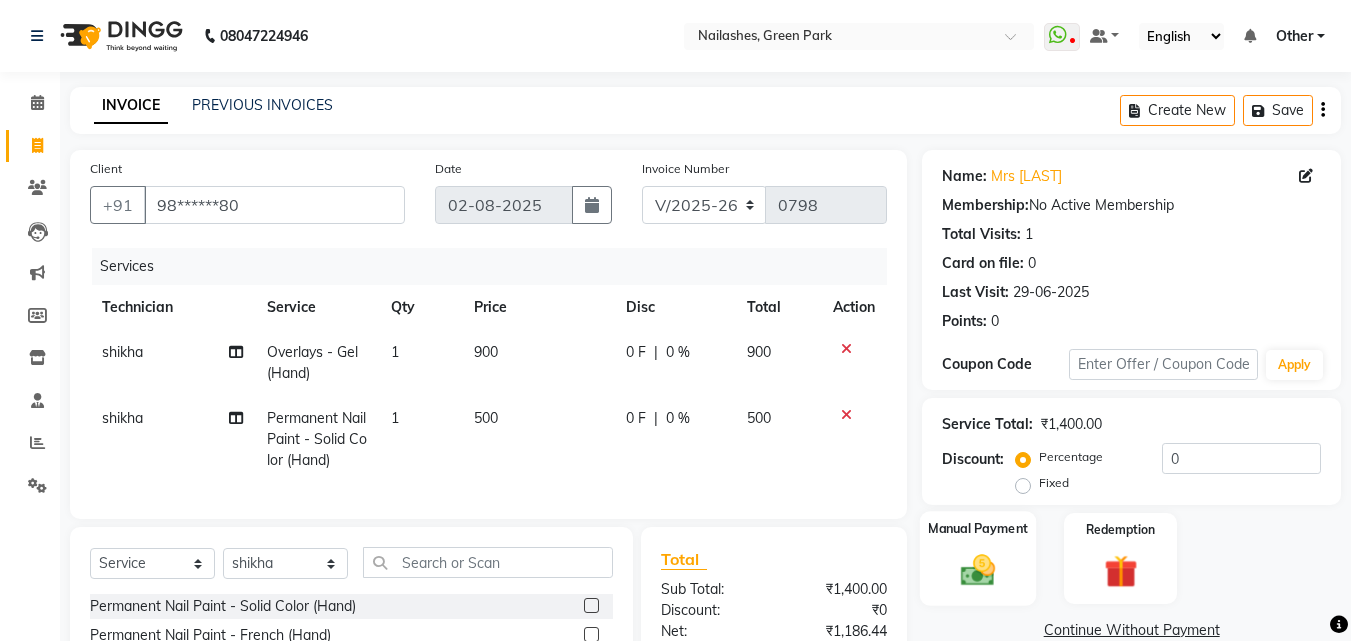 click on "Manual Payment" 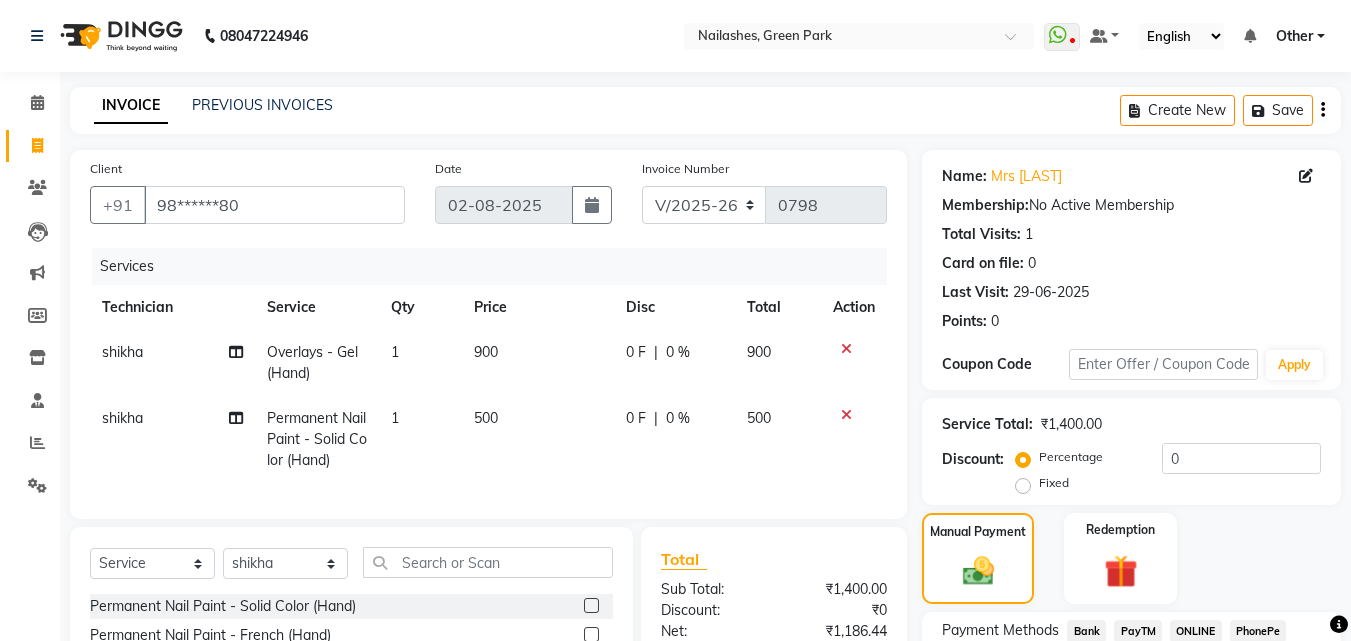 scroll, scrollTop: 226, scrollLeft: 0, axis: vertical 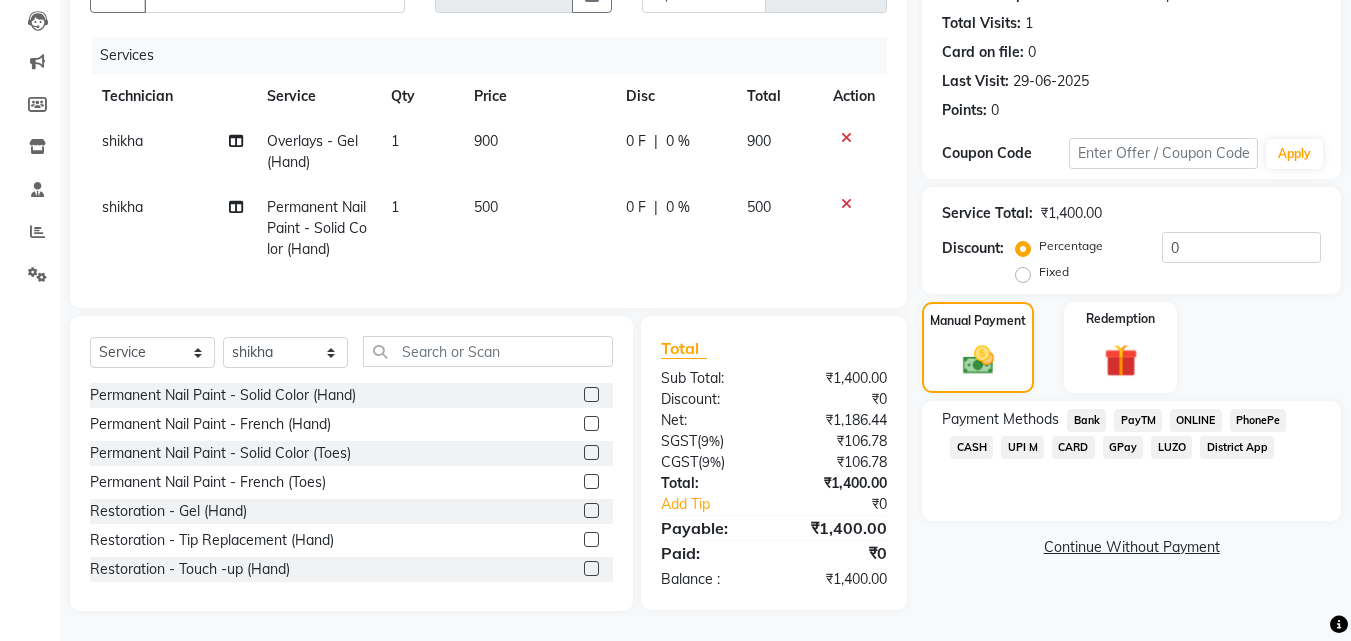 click on "CASH" 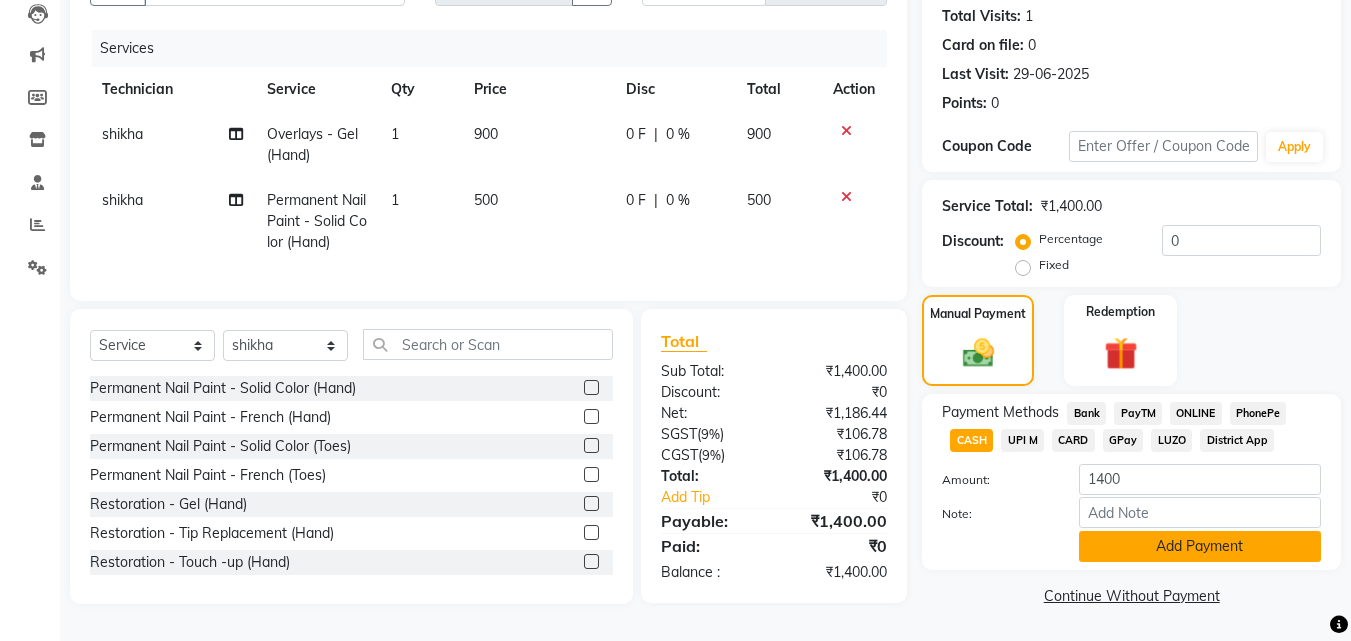 click on "Add Payment" 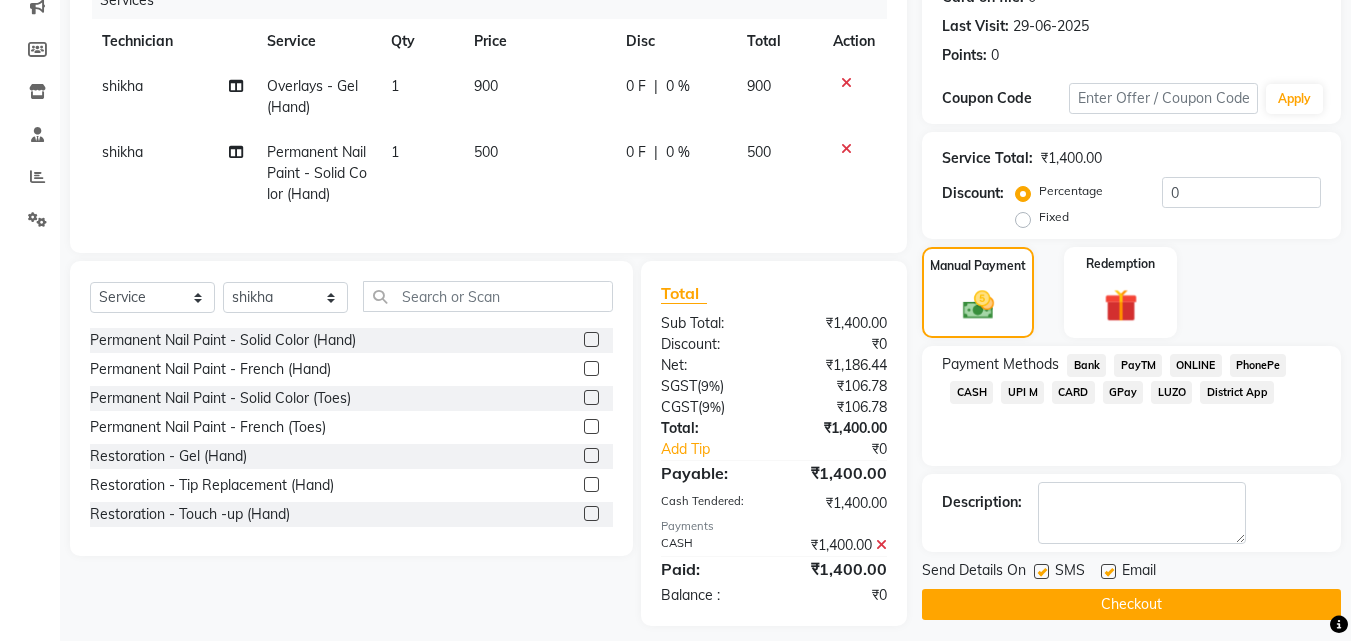 scroll, scrollTop: 268, scrollLeft: 0, axis: vertical 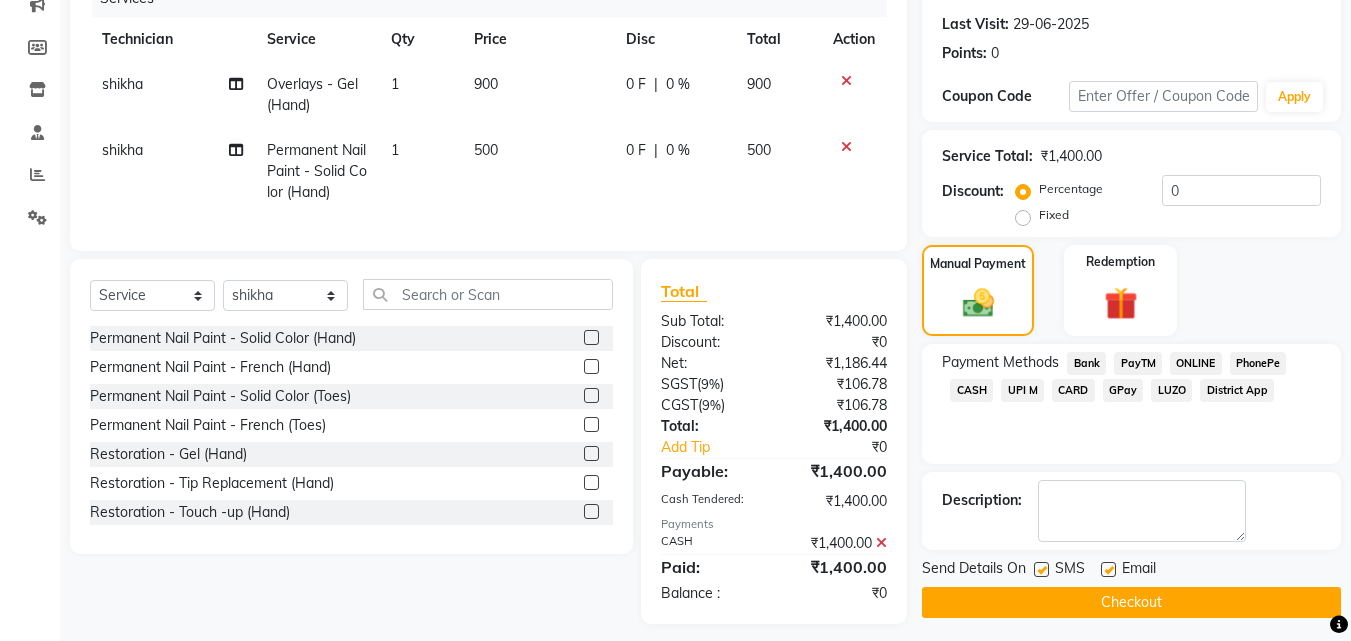 click on "Checkout" 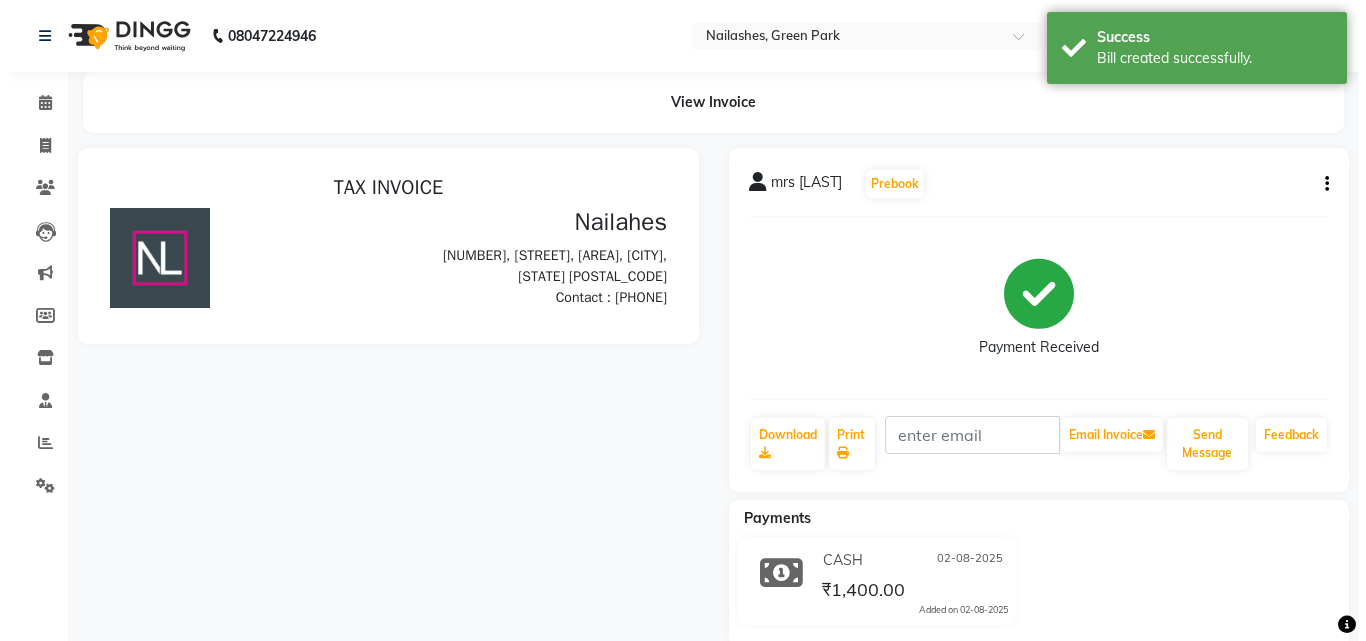 scroll, scrollTop: 0, scrollLeft: 0, axis: both 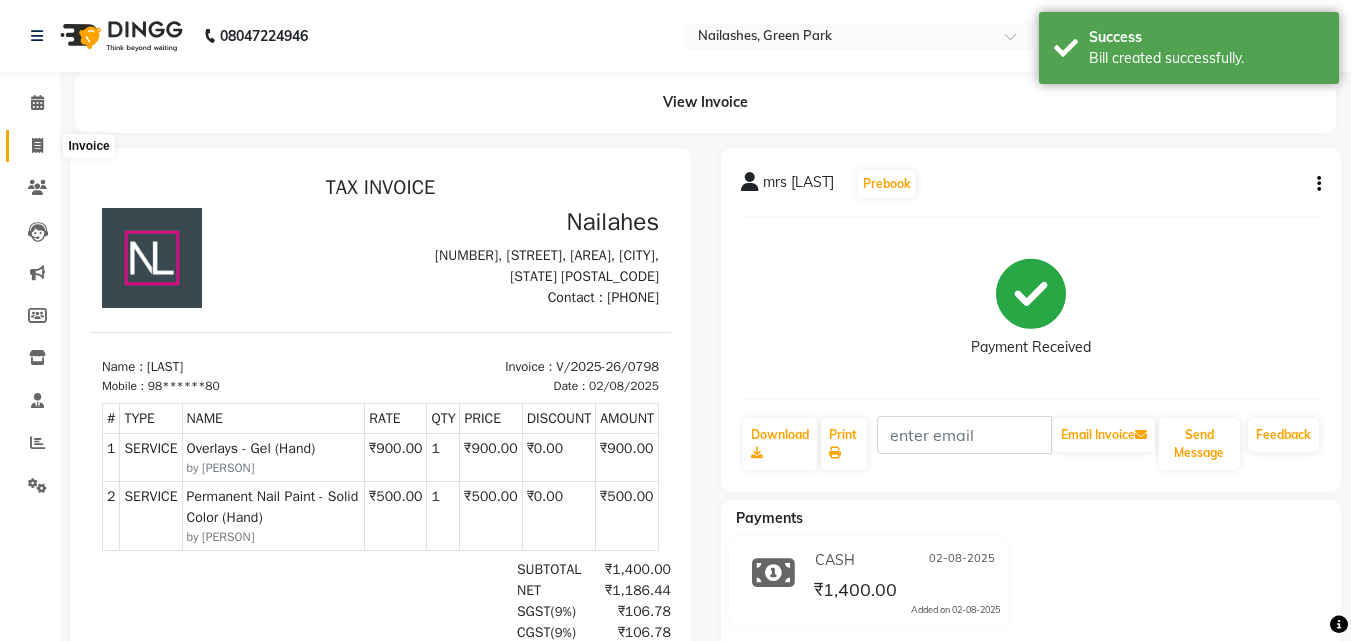 click 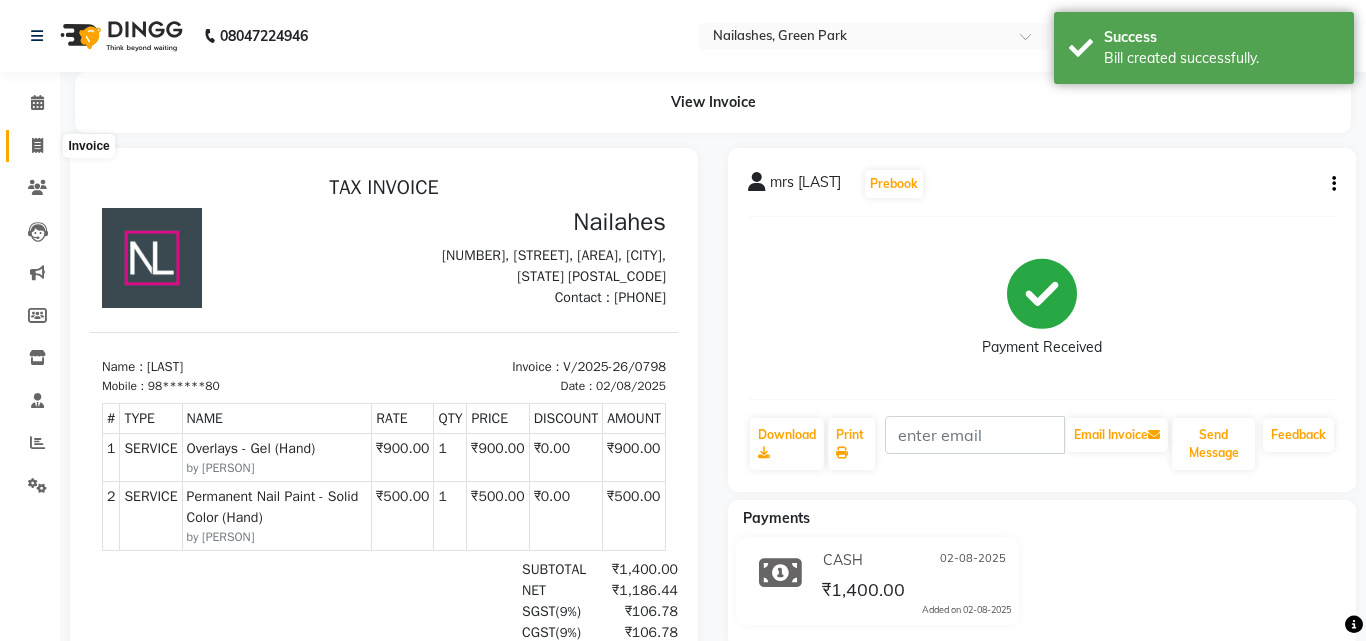 select on "service" 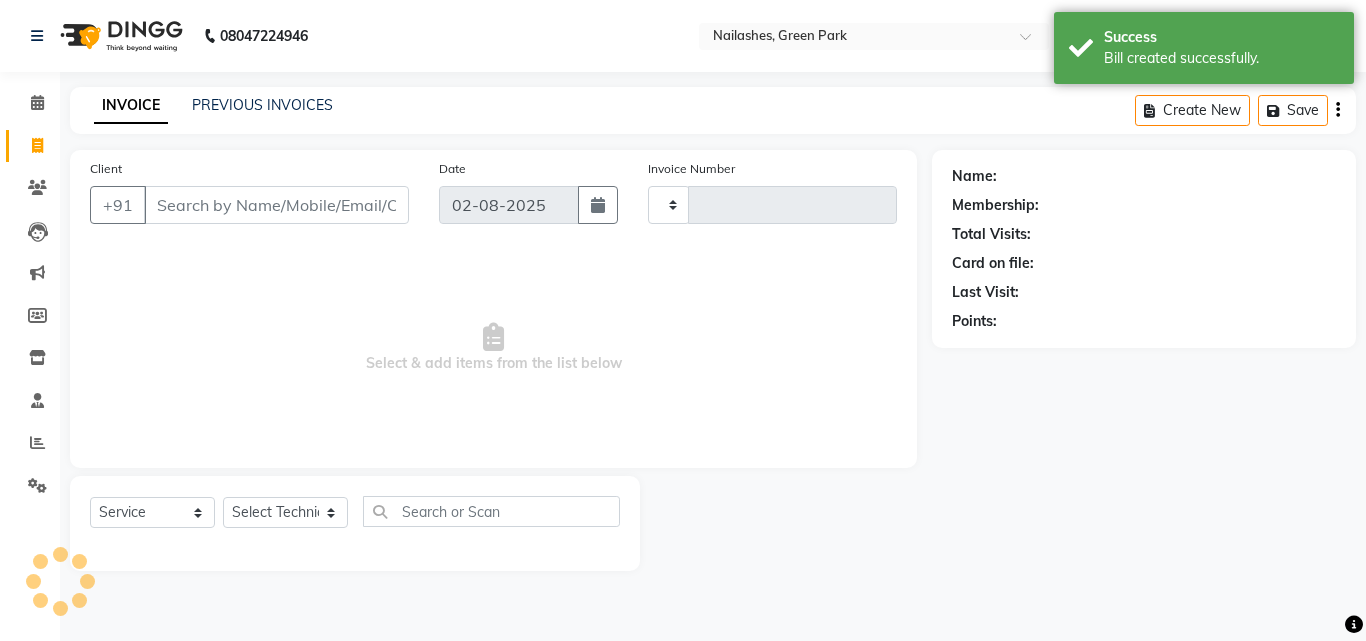 type on "0799" 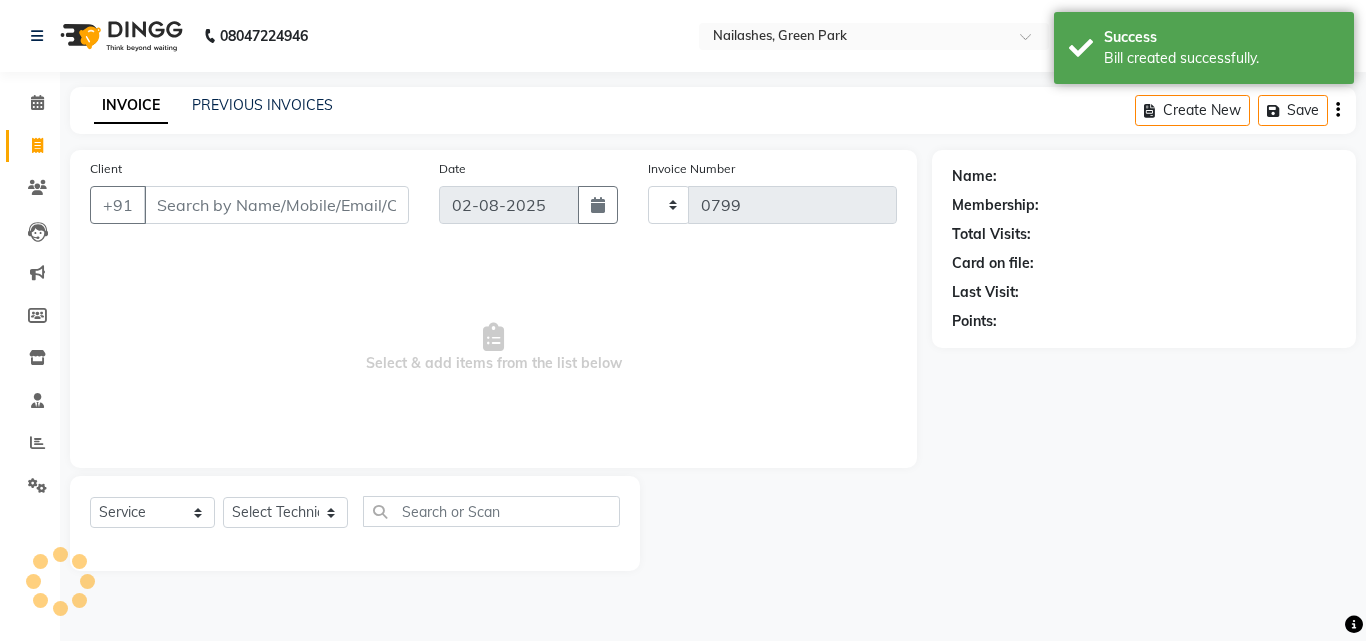 select on "3755" 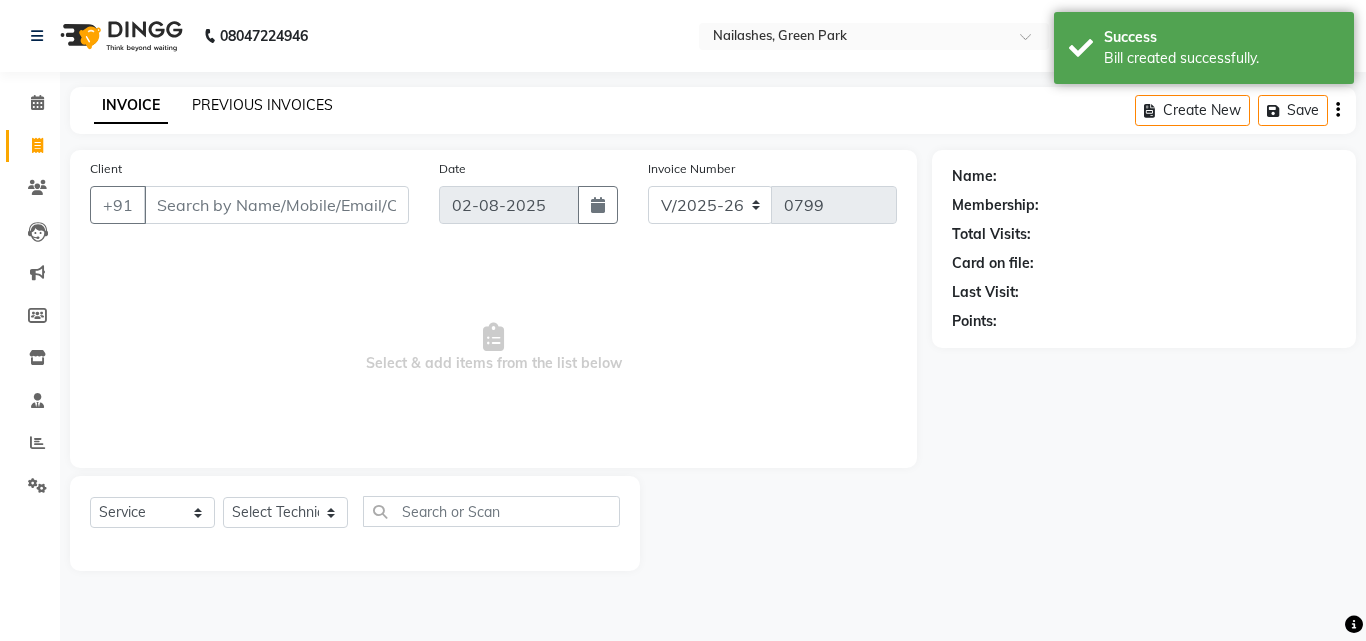 click on "PREVIOUS INVOICES" 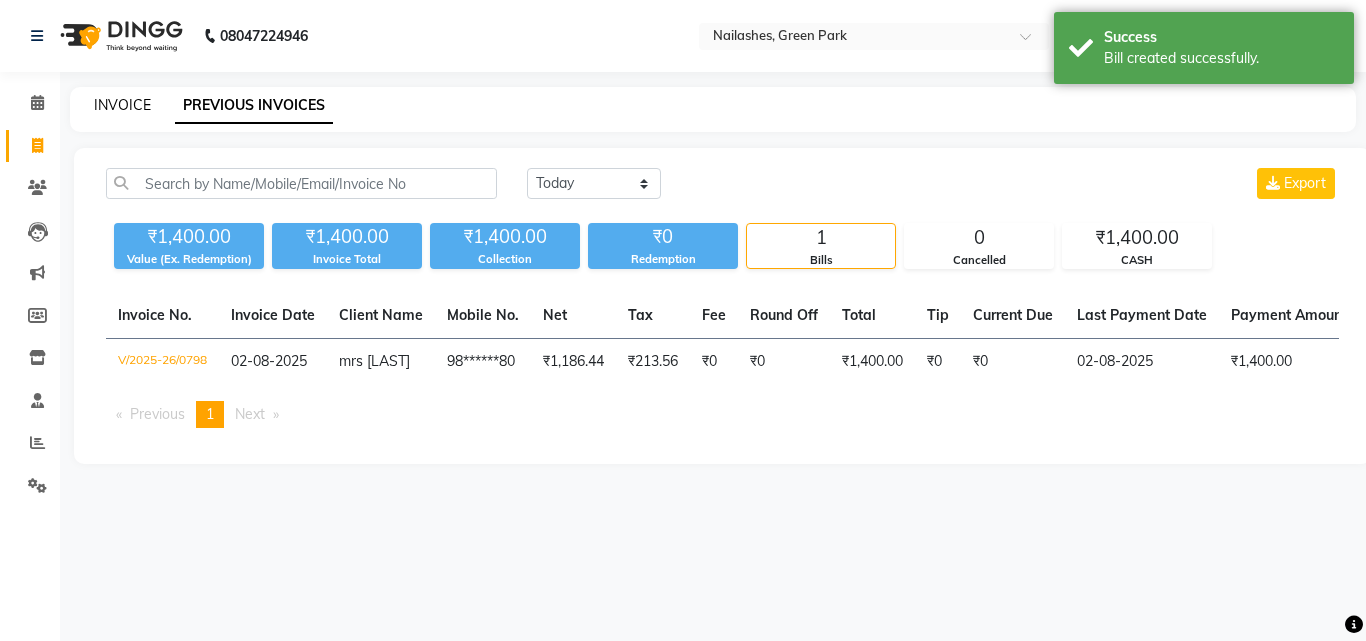 click on "INVOICE" 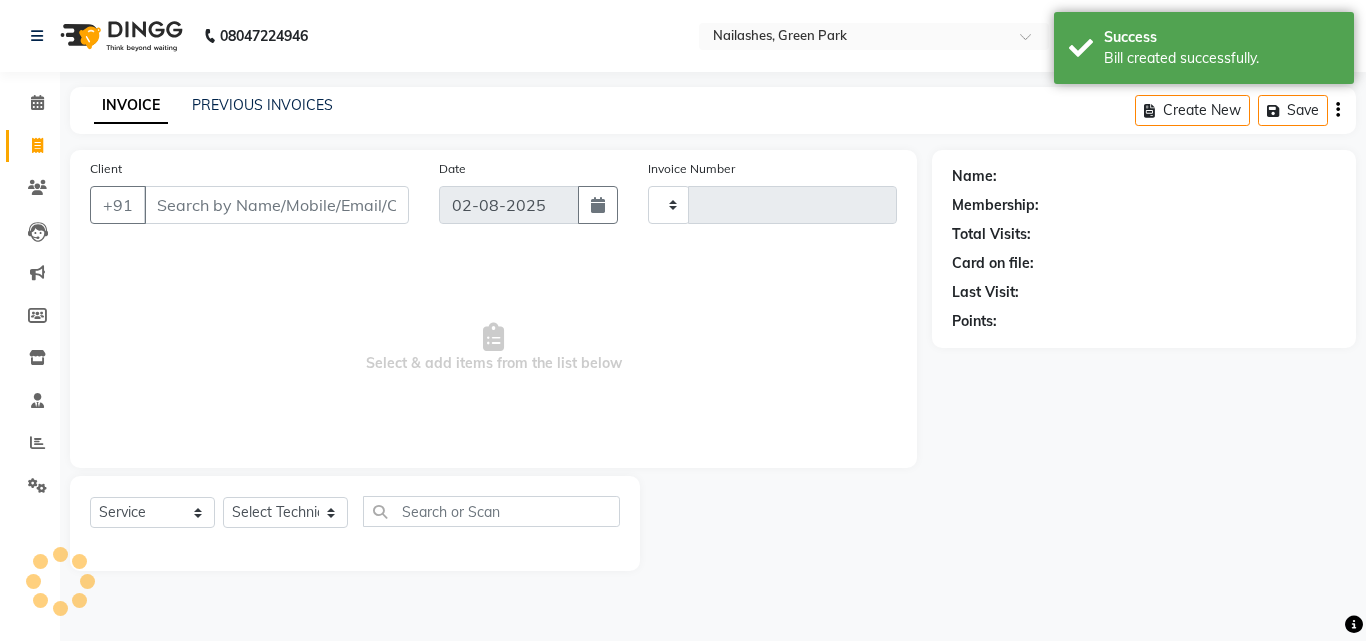 type on "0799" 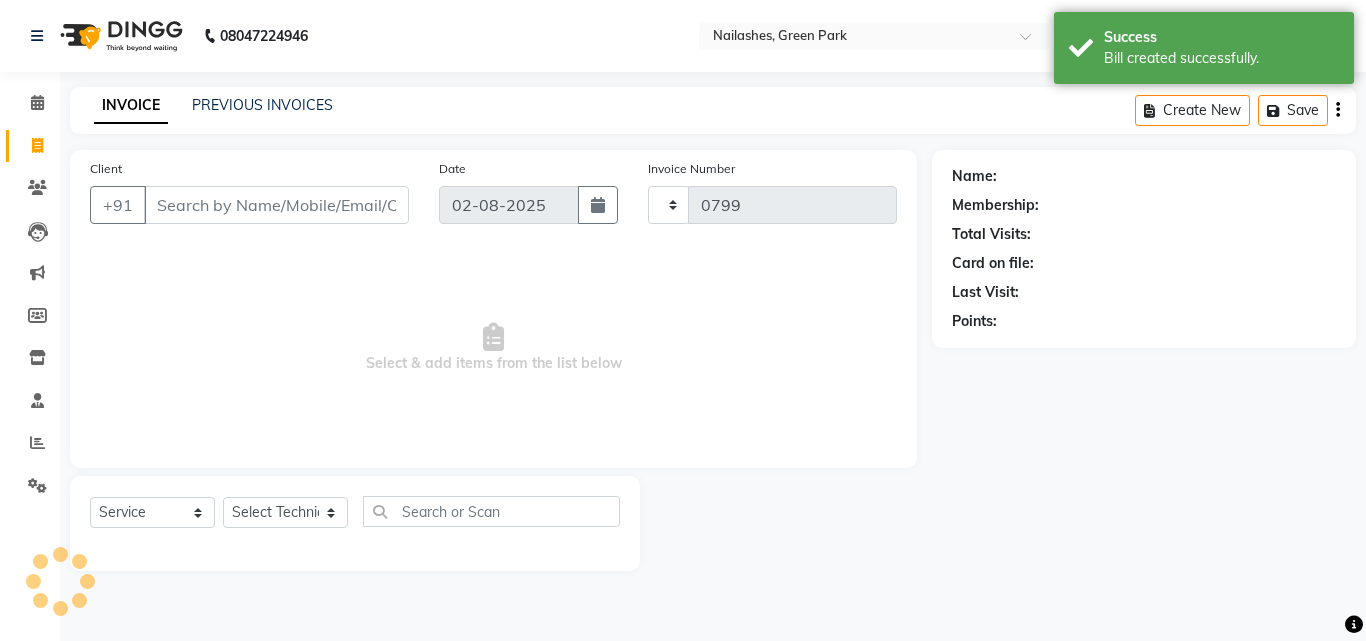 select on "3755" 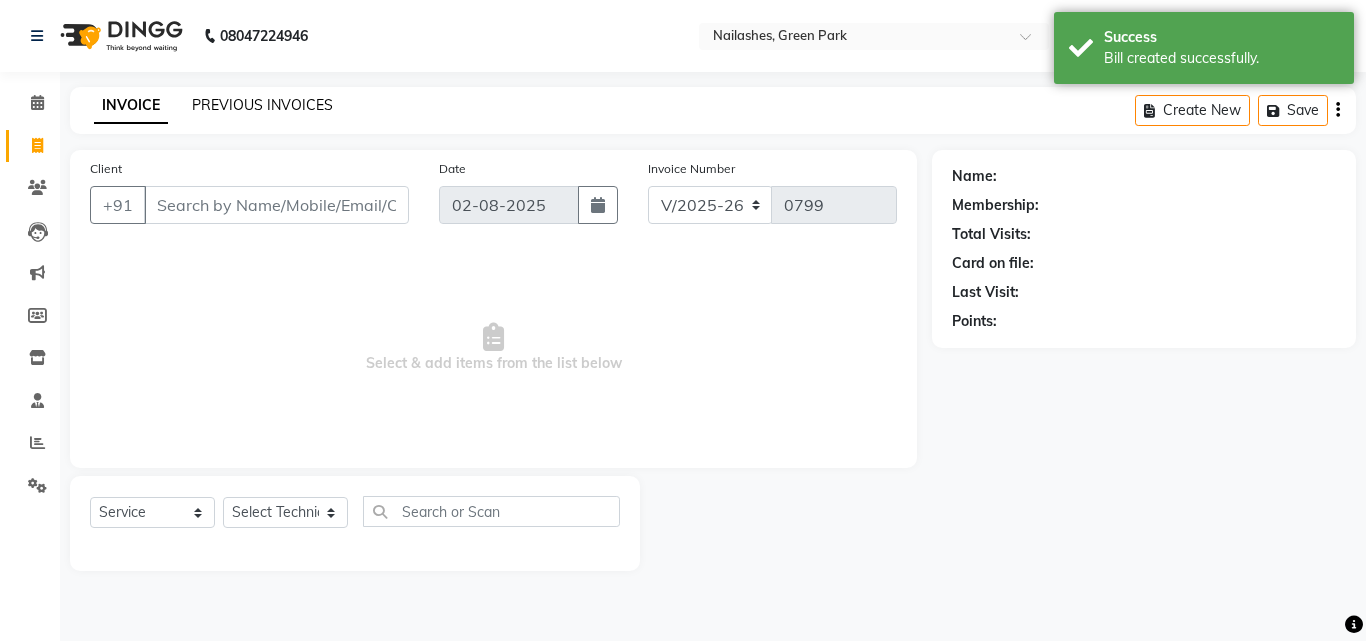 click on "PREVIOUS INVOICES" 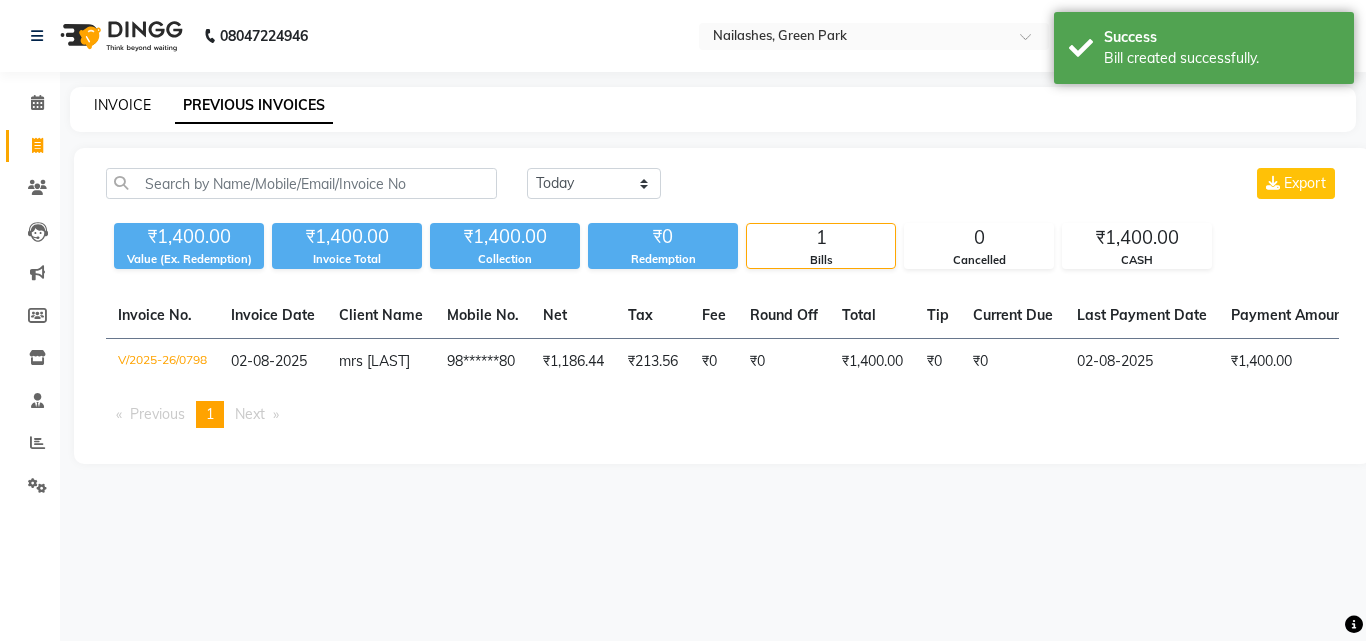 click on "INVOICE" 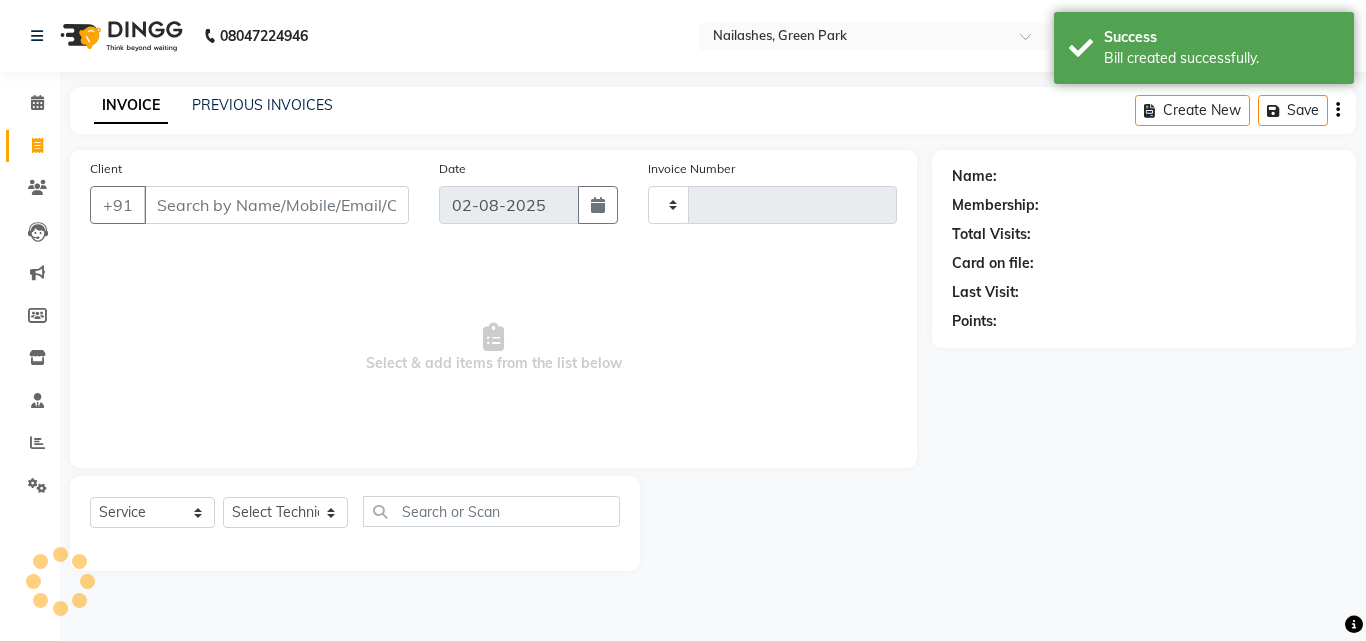 type on "0799" 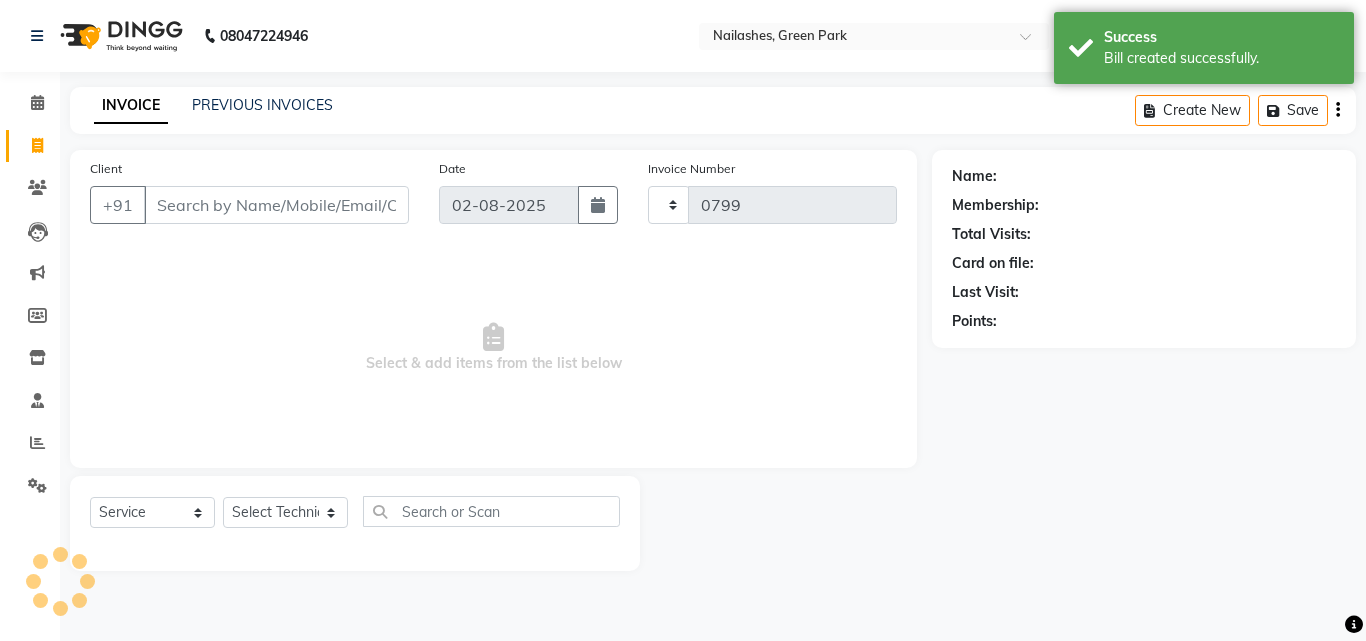 select on "3755" 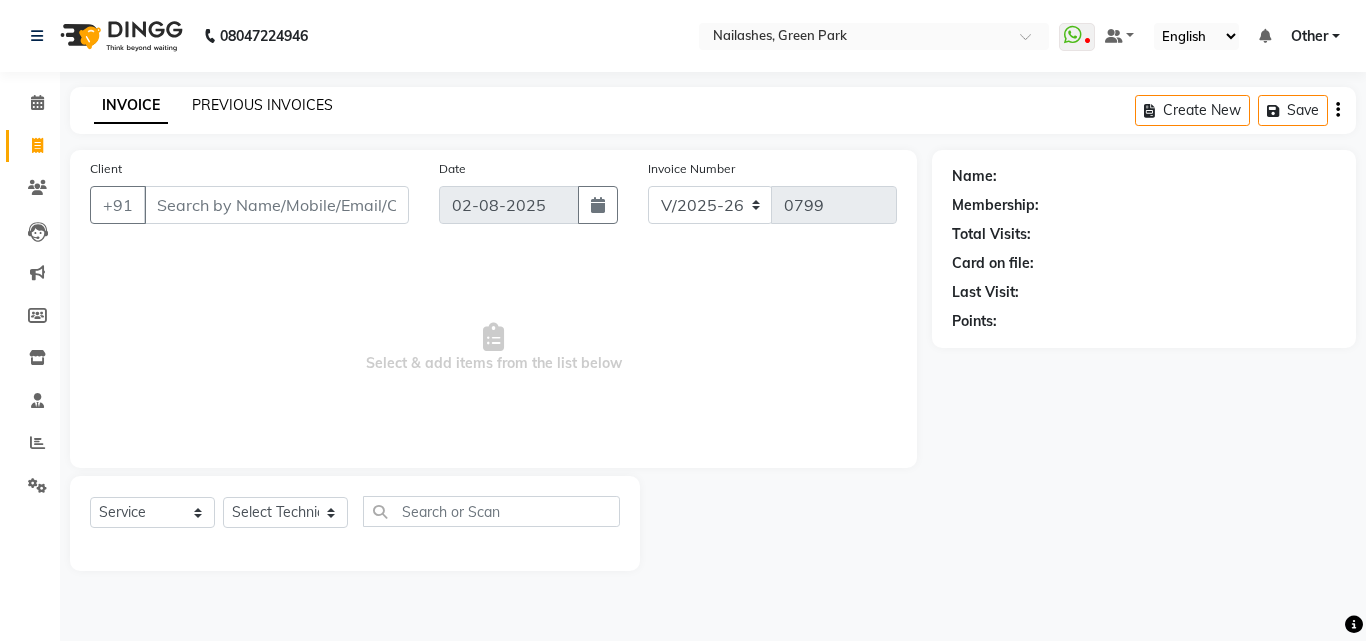click on "PREVIOUS INVOICES" 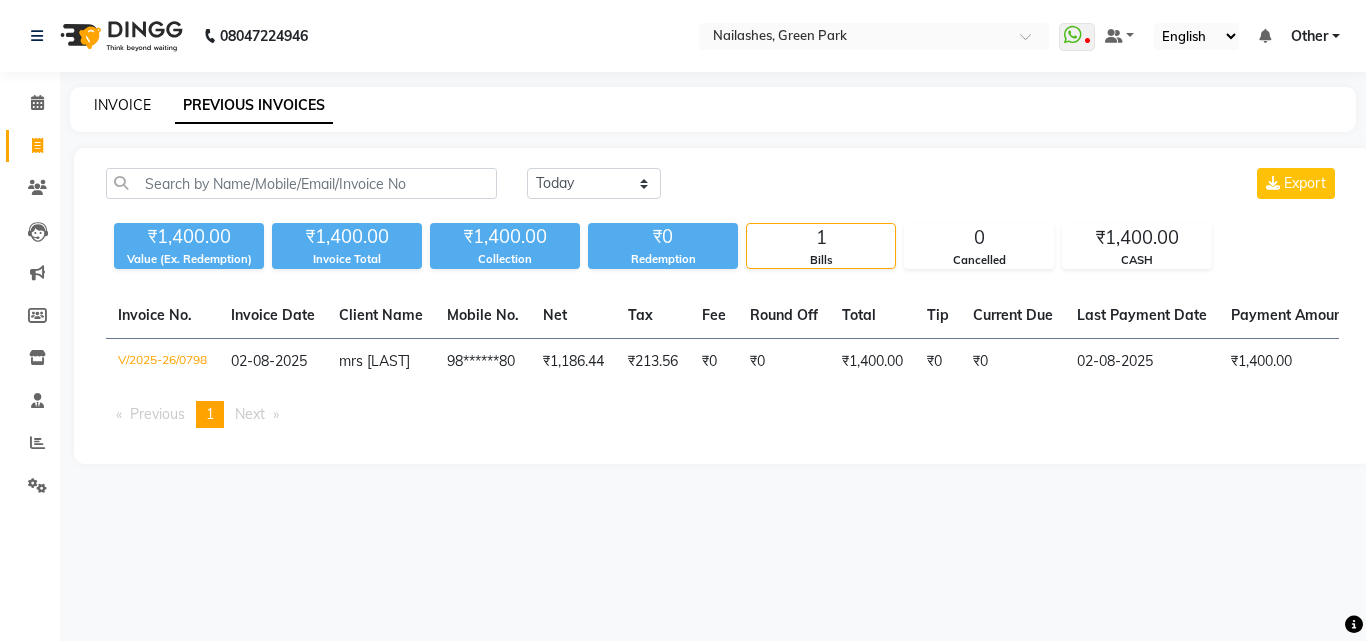 click on "INVOICE" 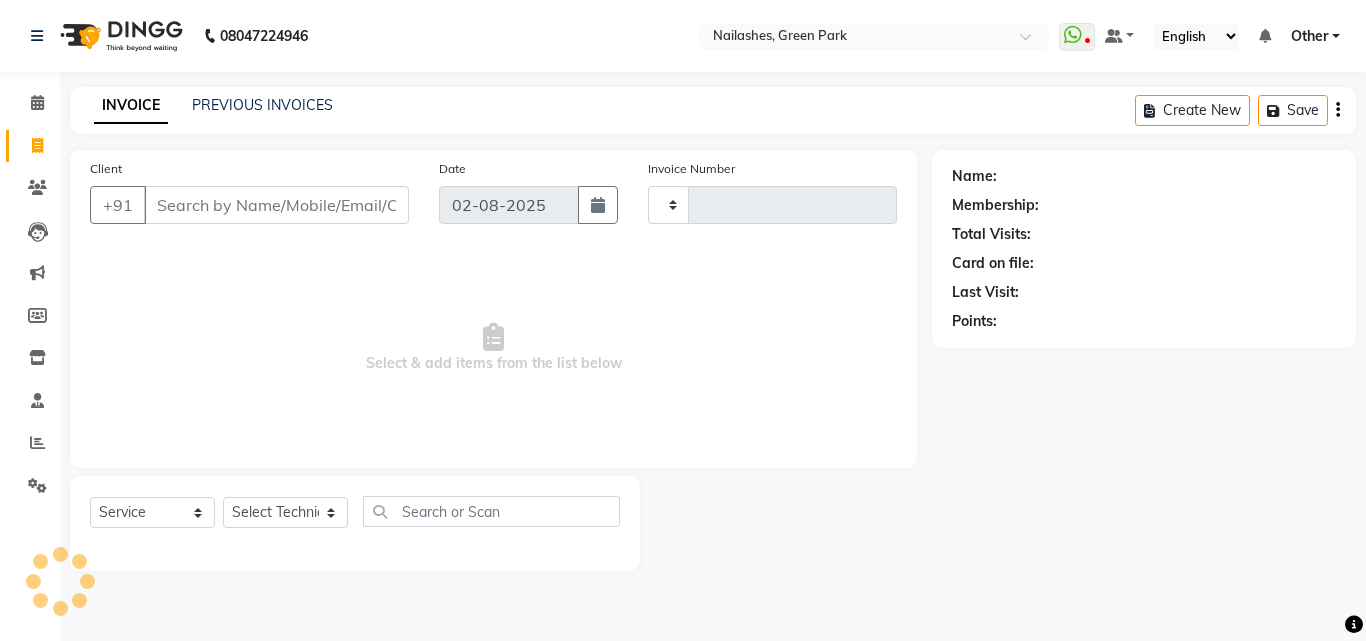 type on "0799" 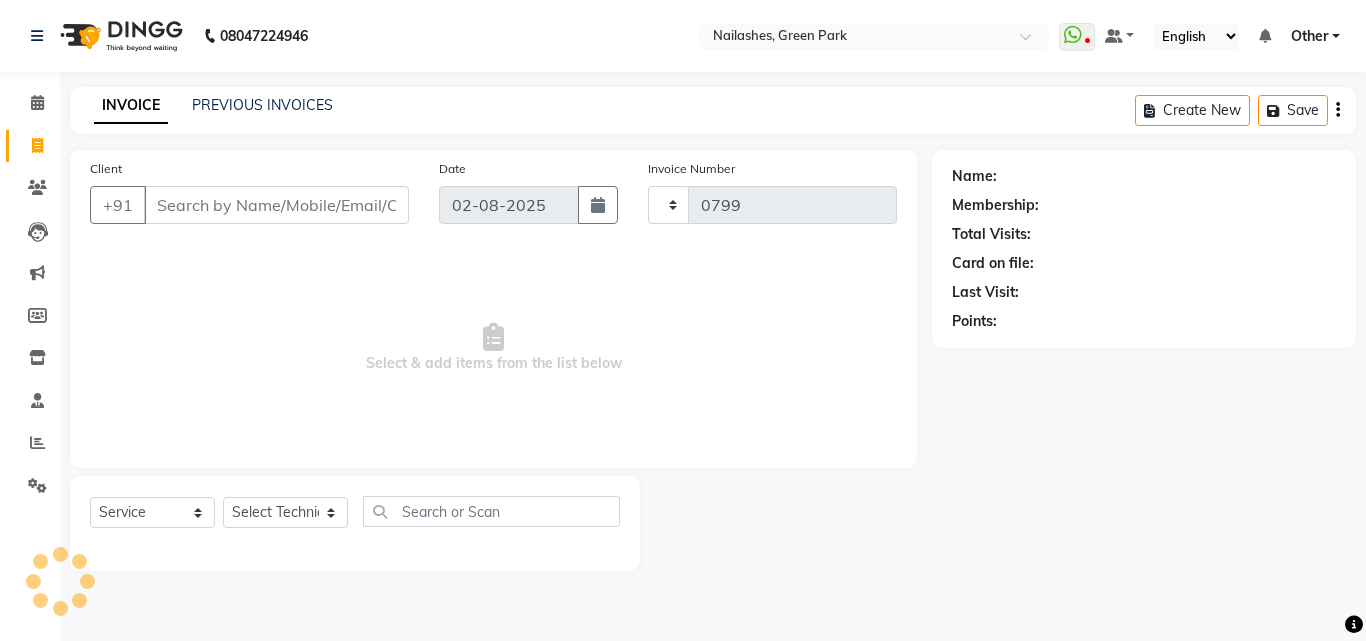 select on "3755" 